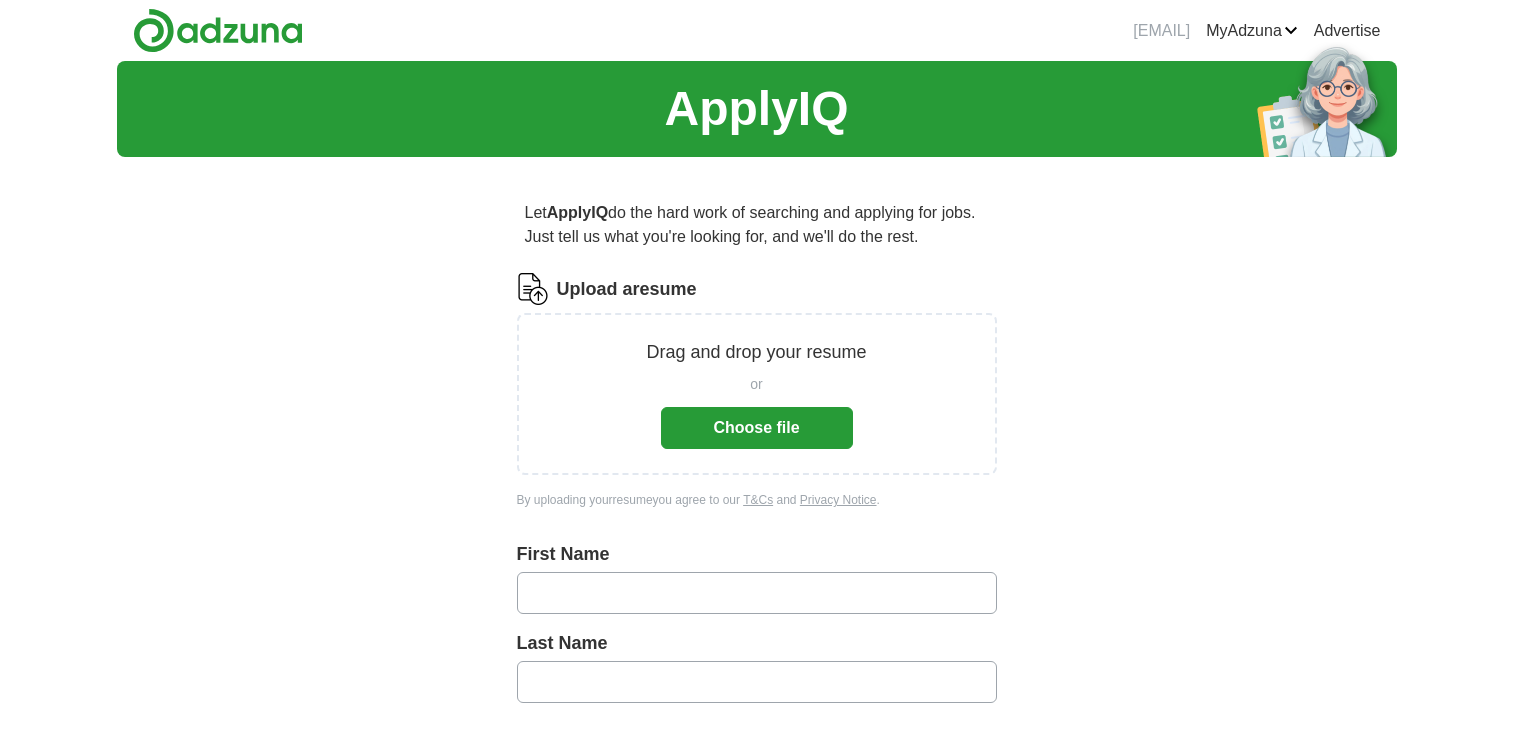scroll, scrollTop: 0, scrollLeft: 0, axis: both 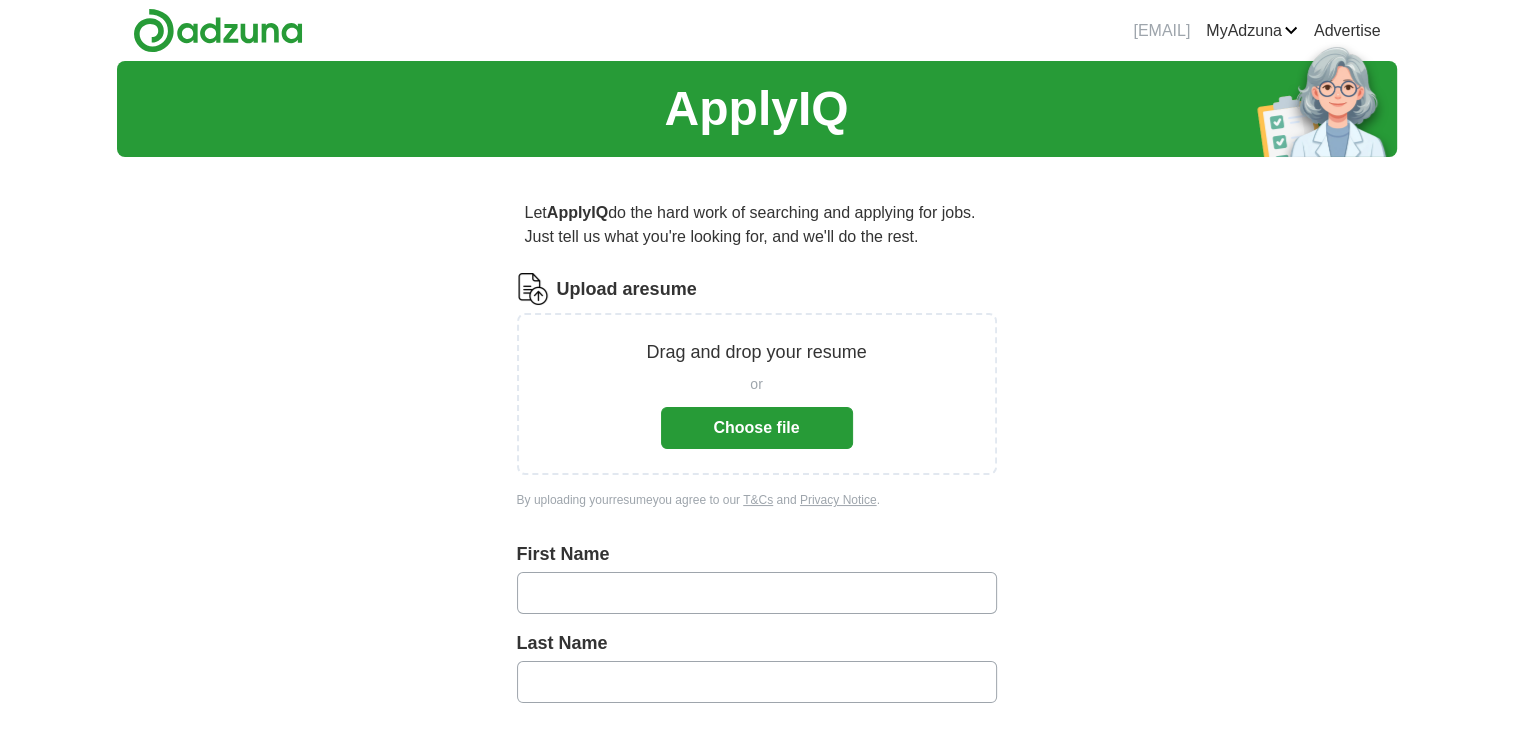 click on "Choose file" at bounding box center (757, 428) 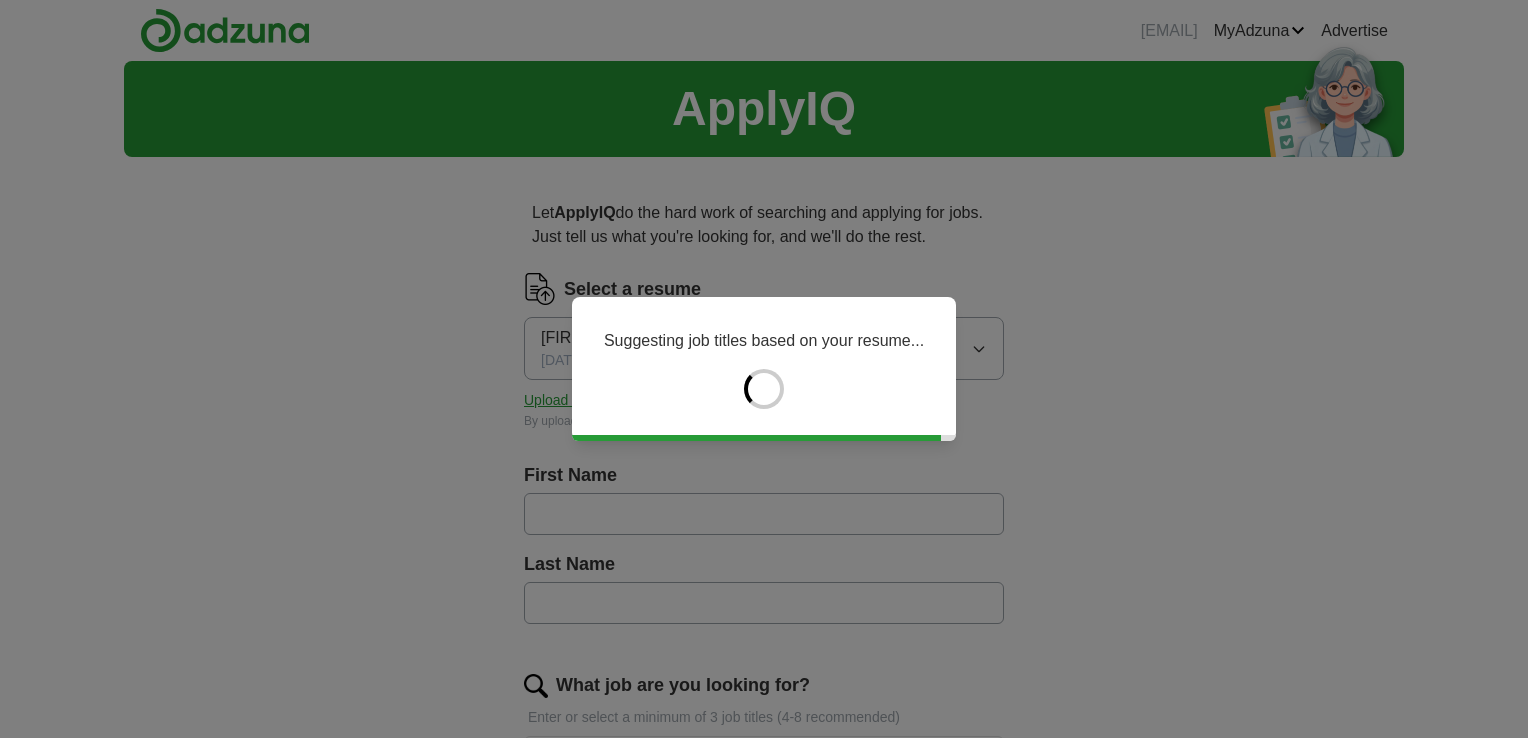 type on "****" 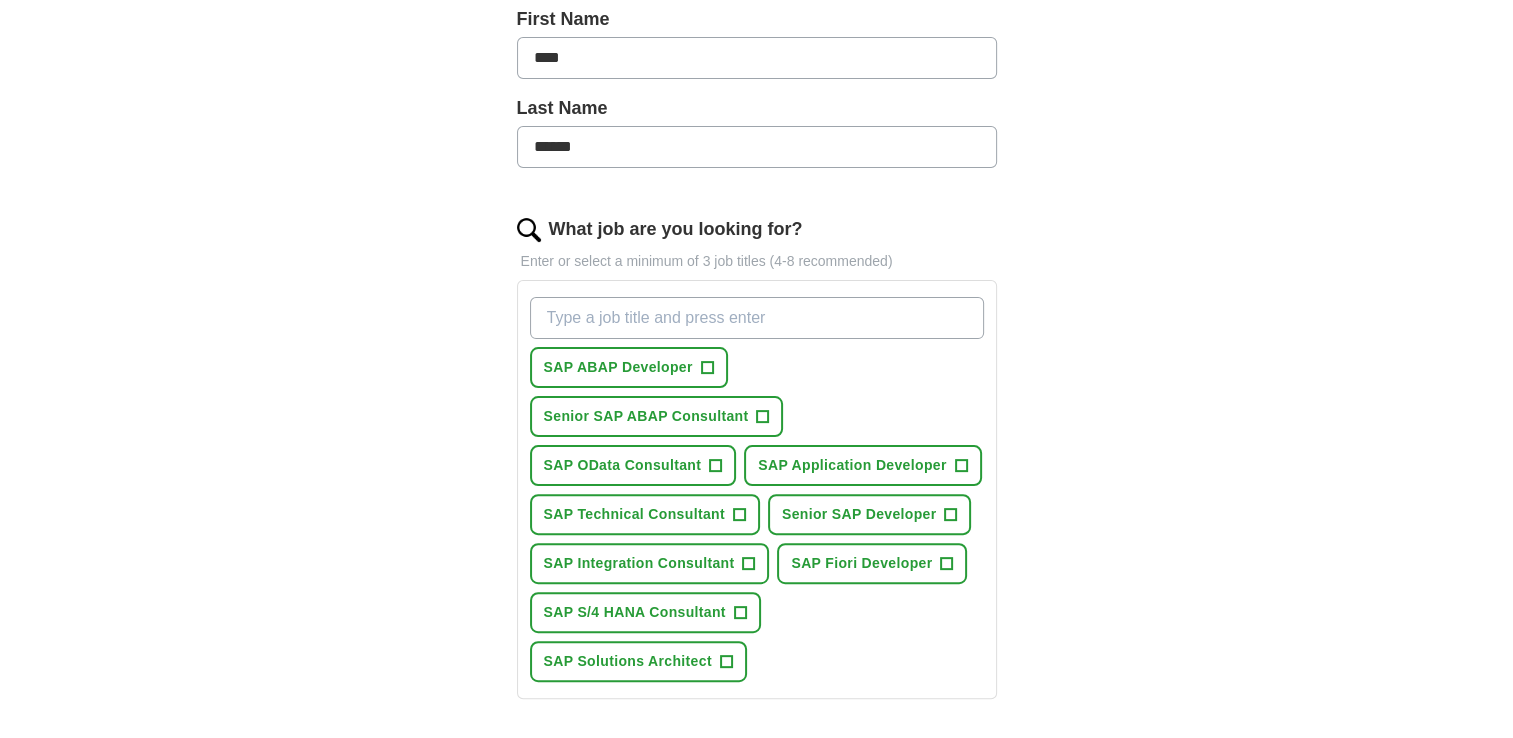 scroll, scrollTop: 557, scrollLeft: 0, axis: vertical 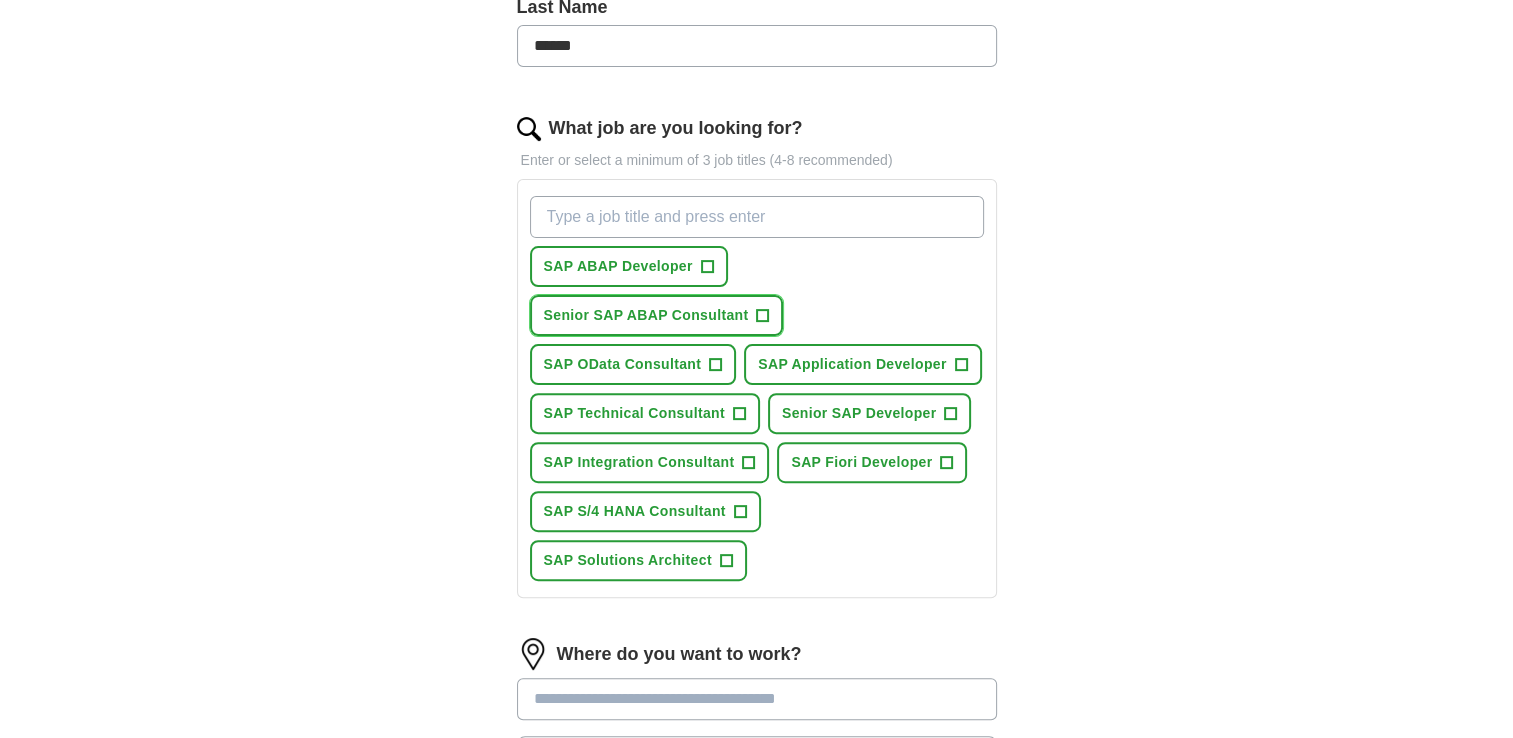 click on "Senior SAP ABAP Consultant" at bounding box center [646, 315] 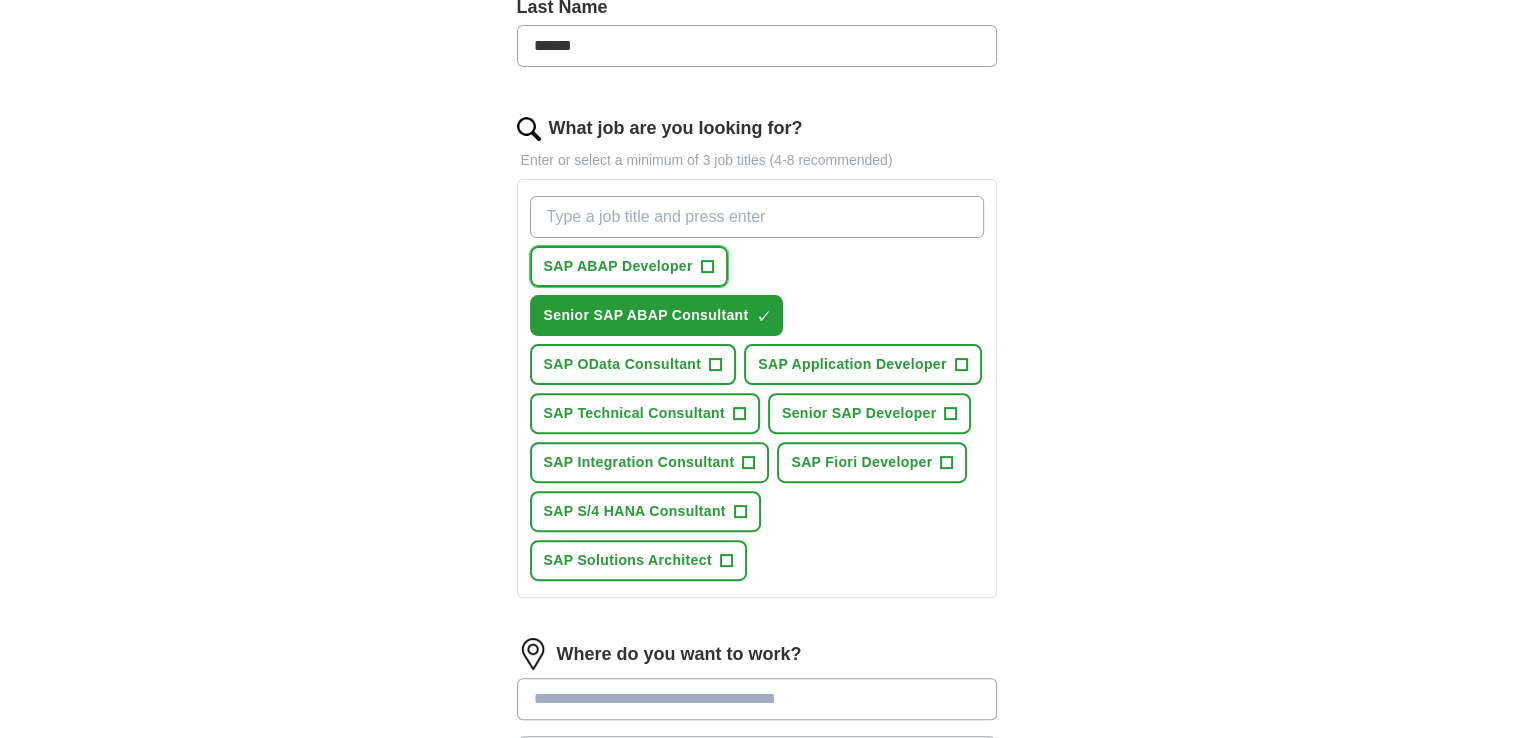 click on "SAP ABAP Developer" at bounding box center [618, 266] 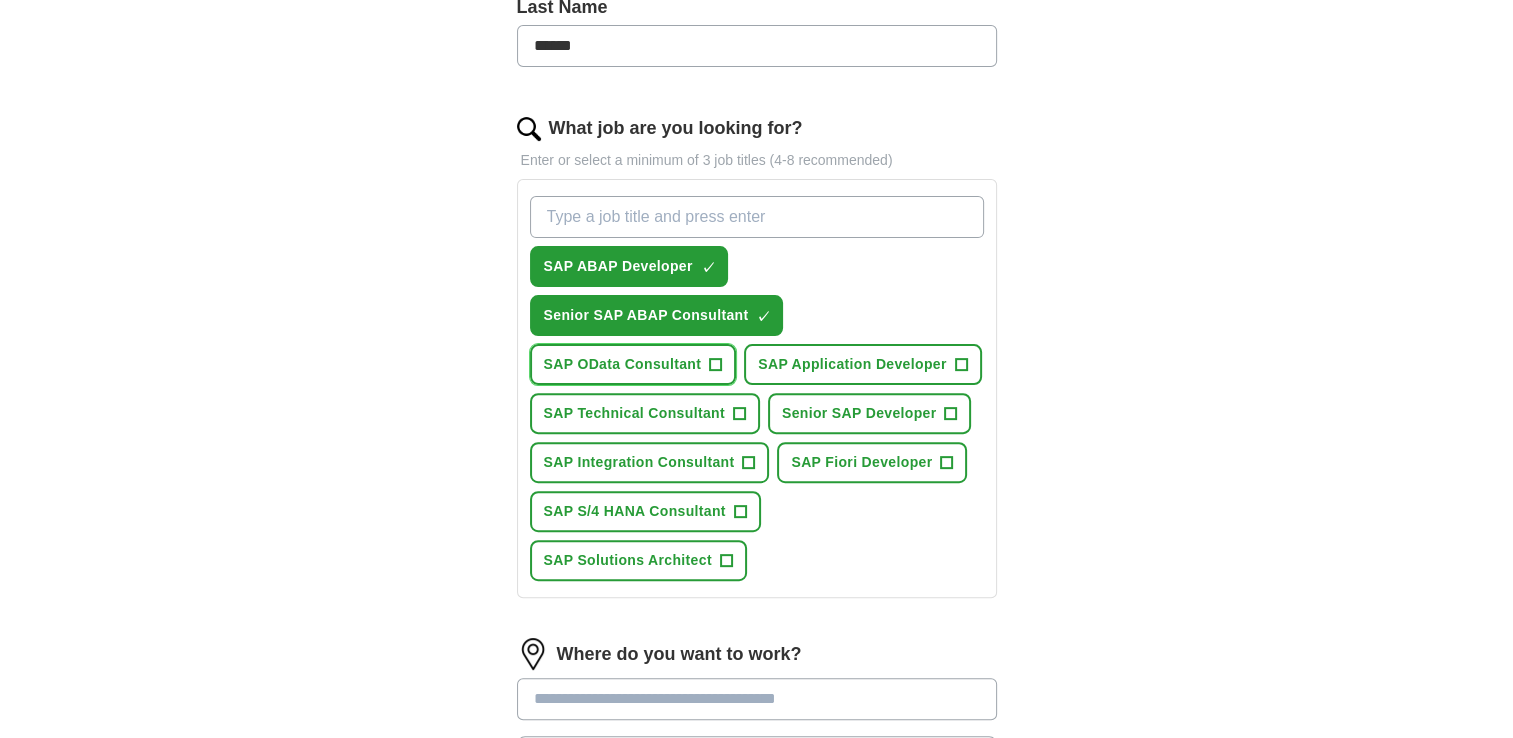 click on "SAP OData Consultant" at bounding box center (623, 364) 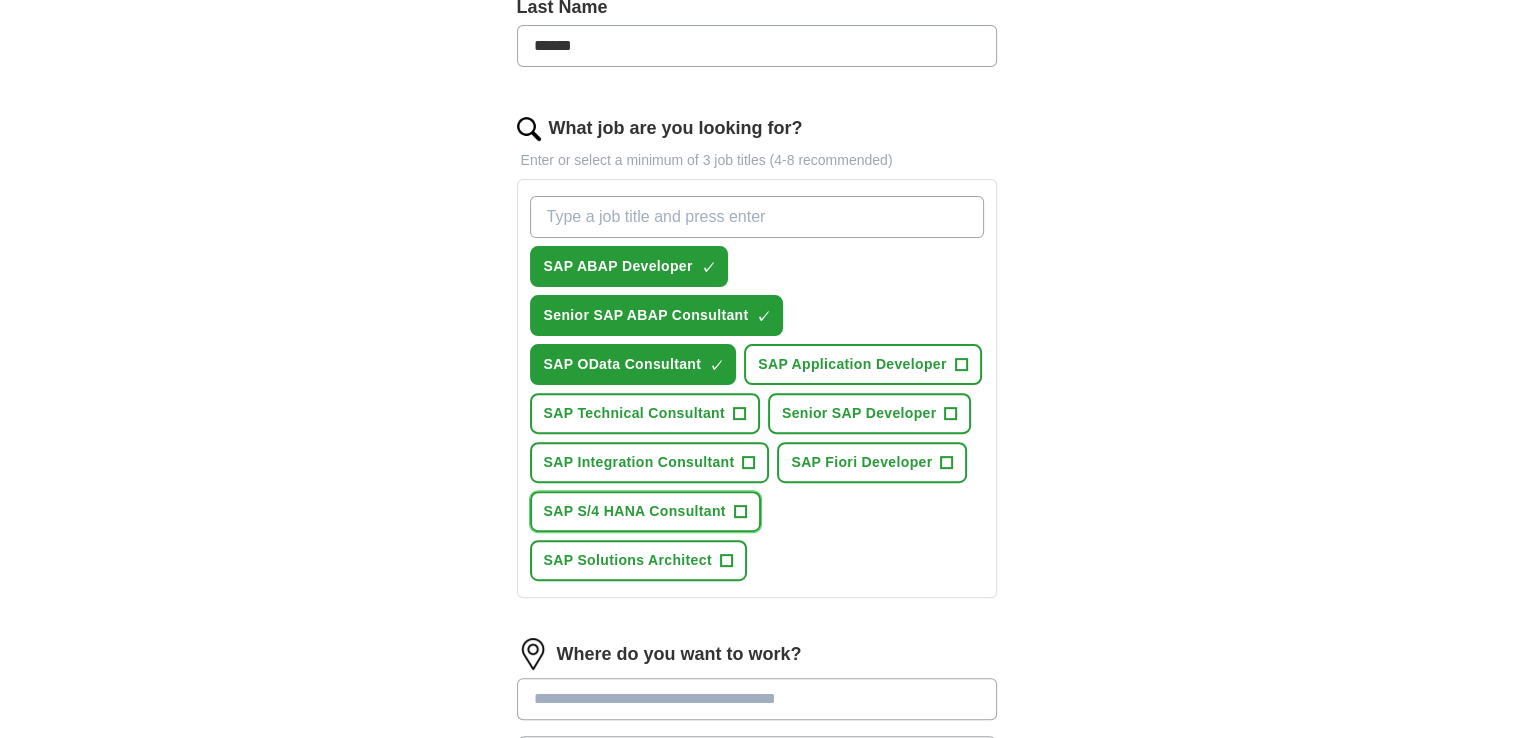 click on "SAP S/4 HANA Consultant" at bounding box center [635, 511] 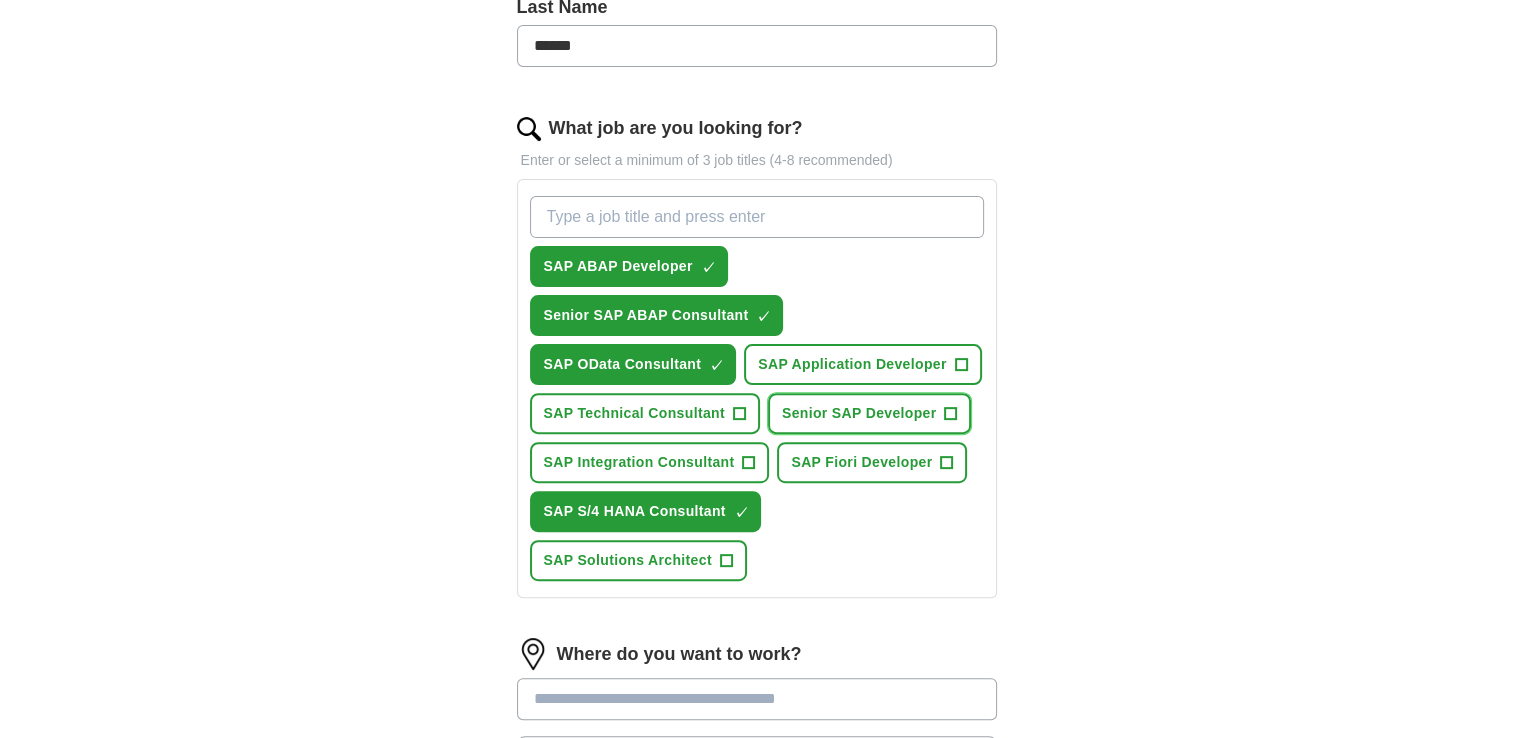 click on "Senior SAP Developer" at bounding box center [859, 413] 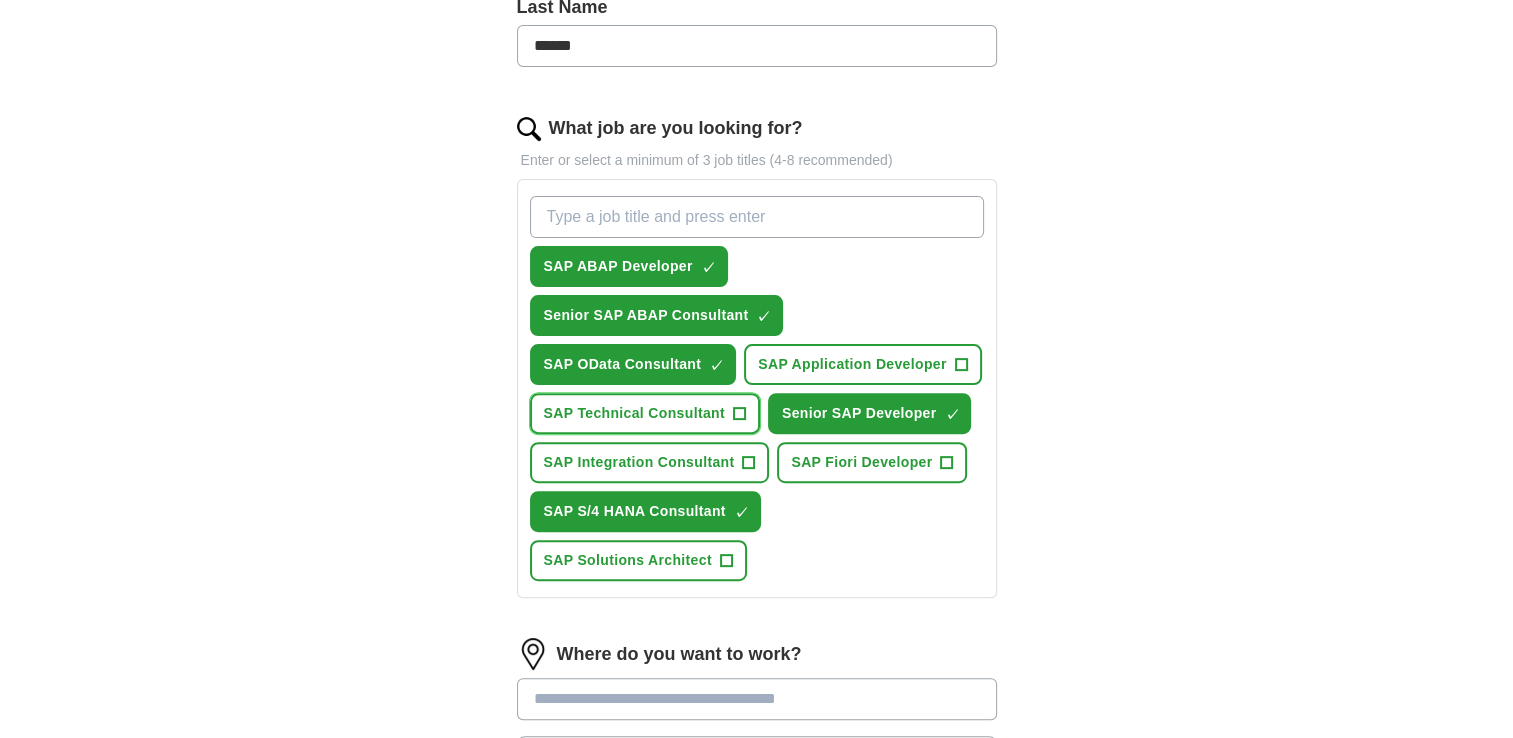 click on "SAP Technical Consultant" at bounding box center [634, 413] 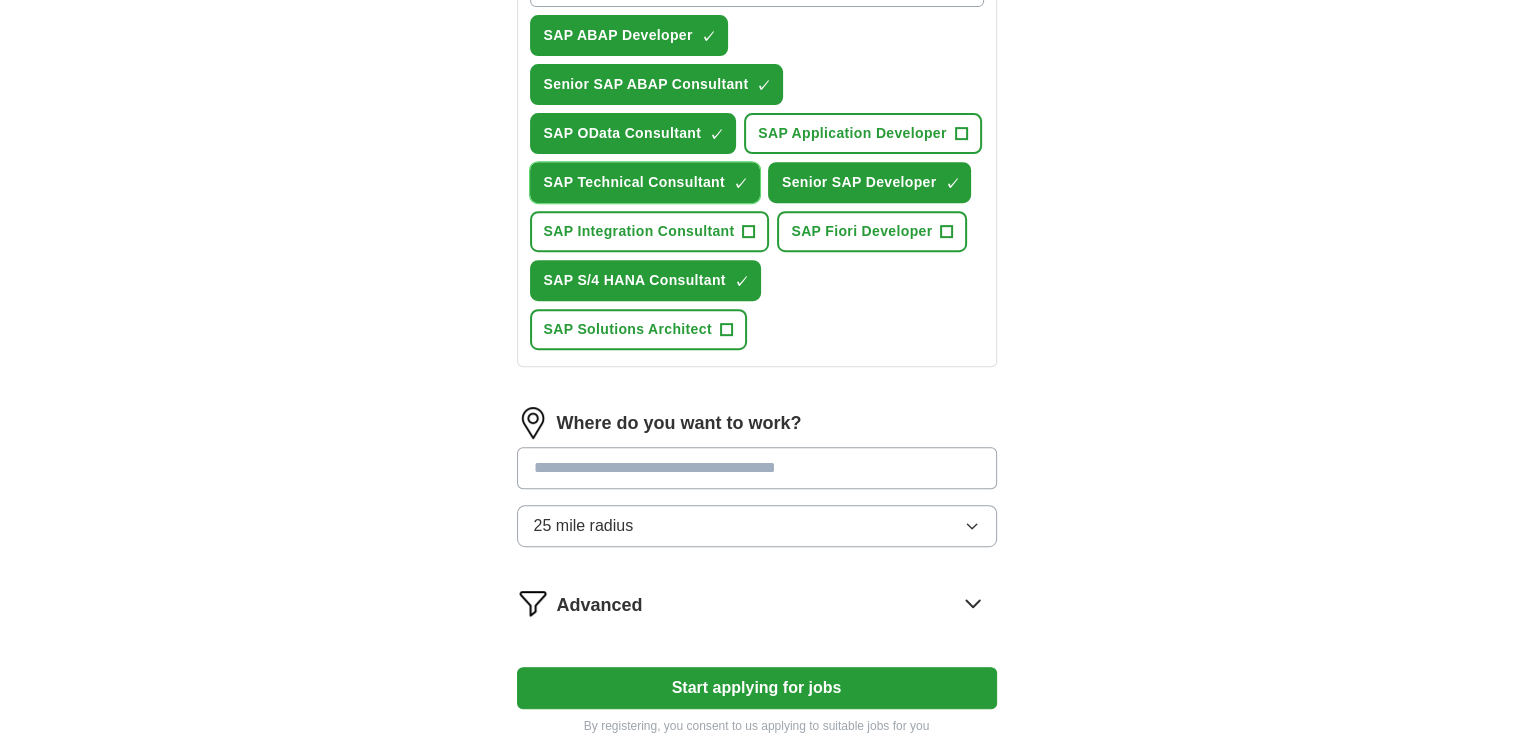 scroll, scrollTop: 854, scrollLeft: 0, axis: vertical 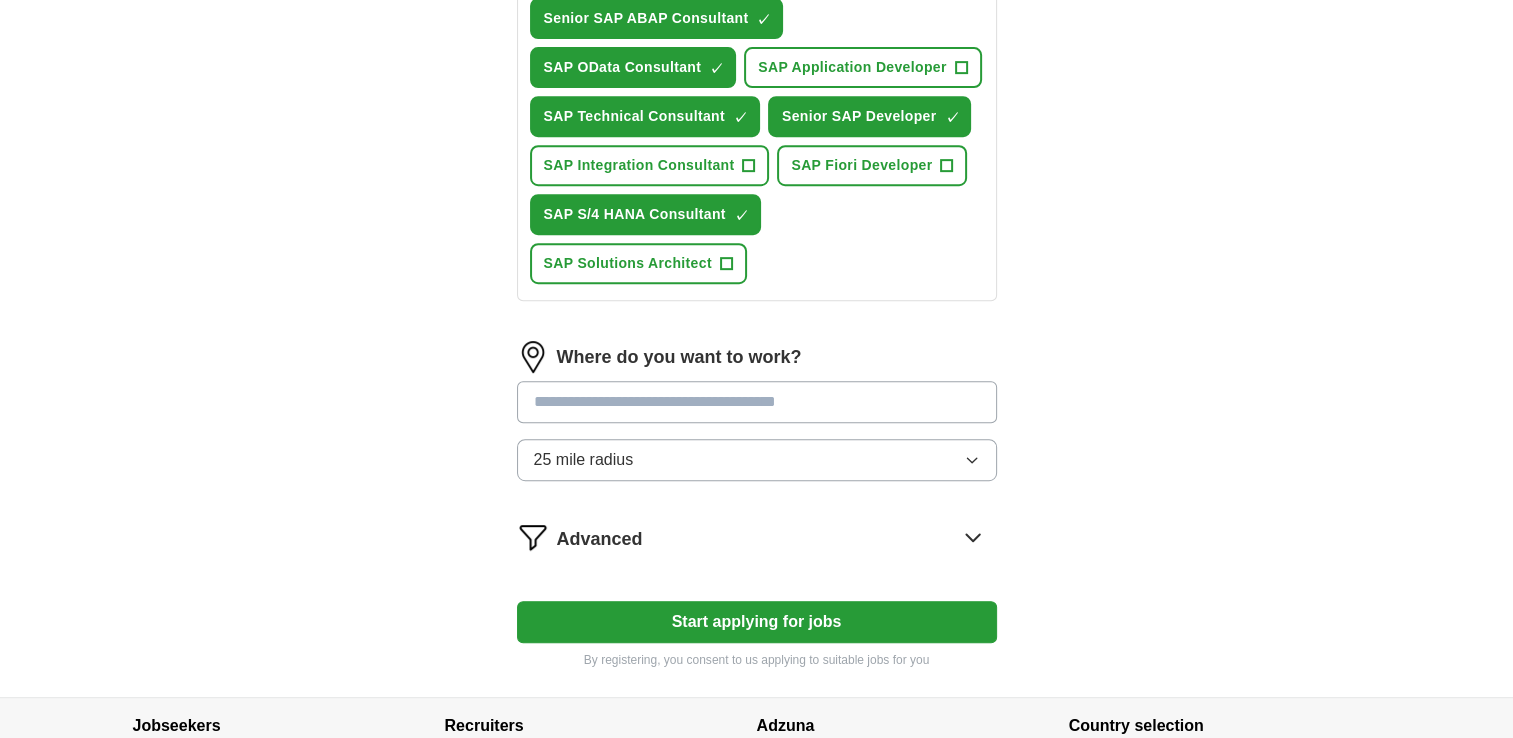 click at bounding box center [757, 402] 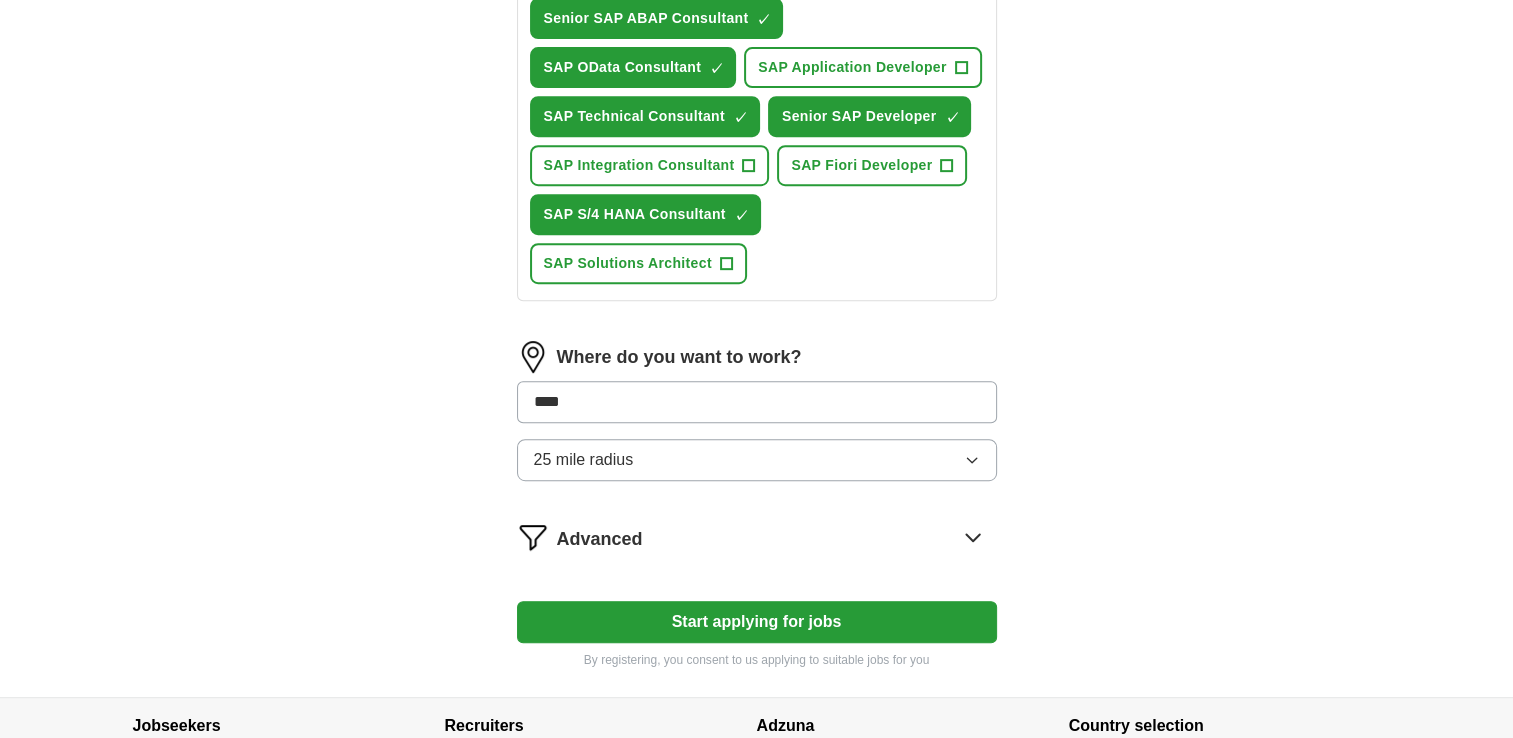 type on "*****" 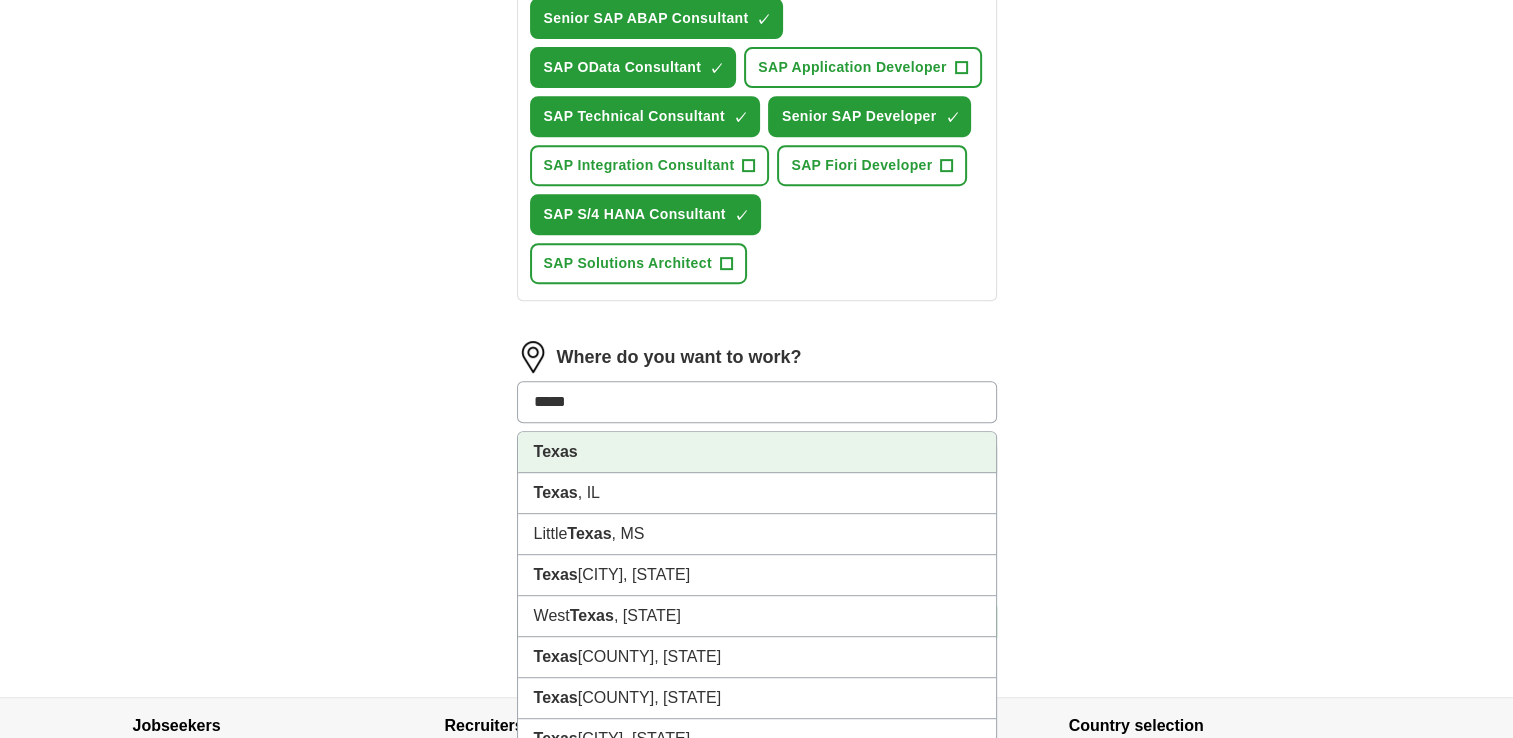 click on "Texas" at bounding box center [757, 452] 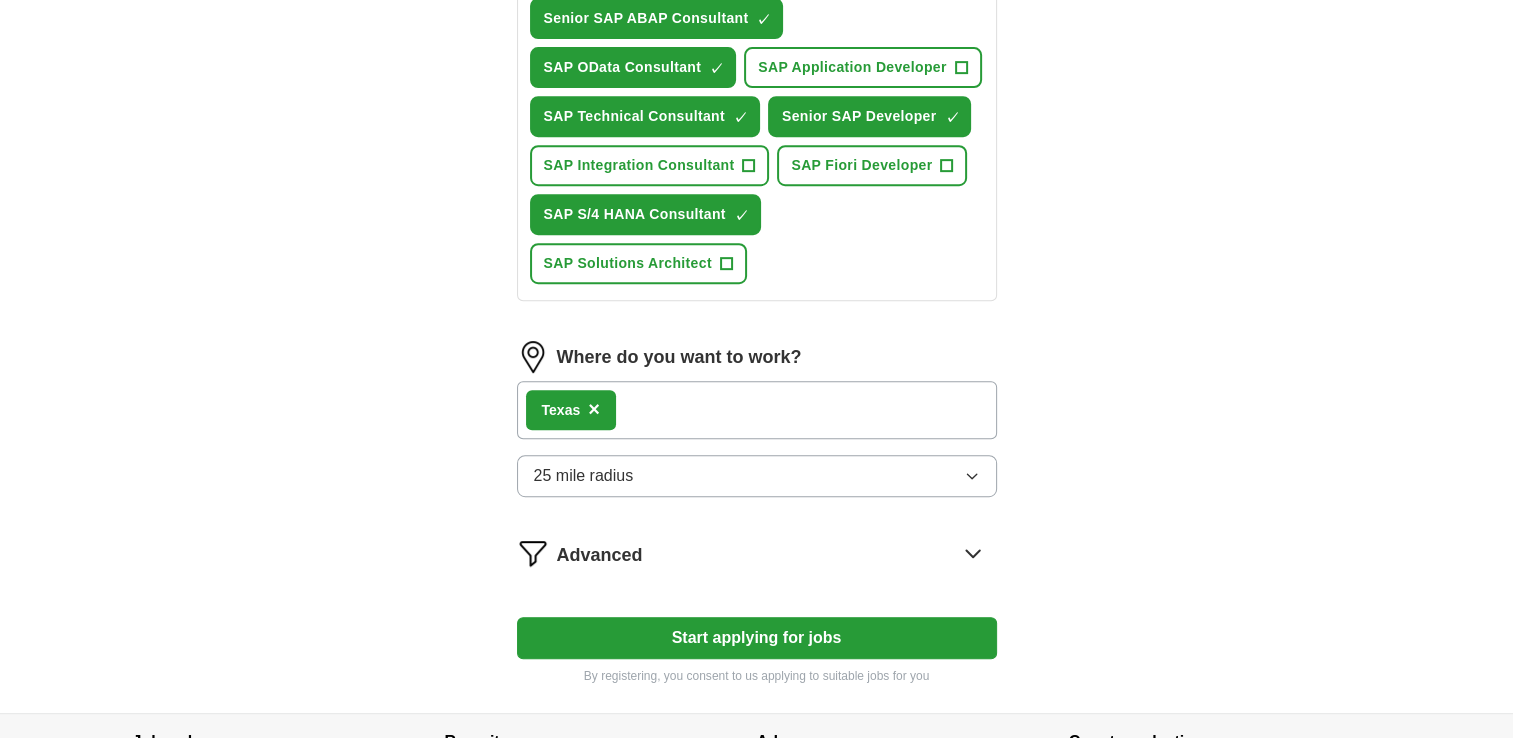 click 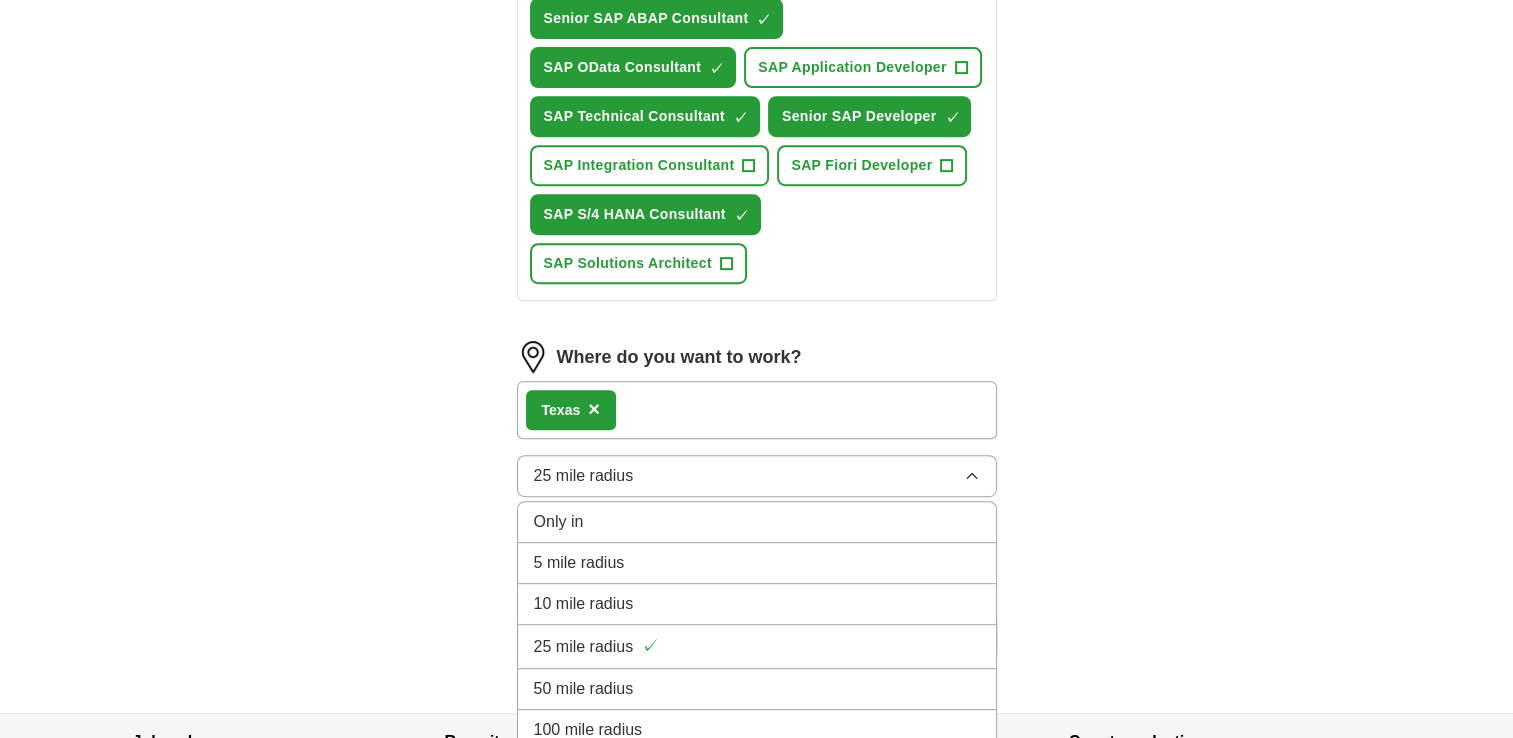 click on "5 mile radius" at bounding box center (757, 563) 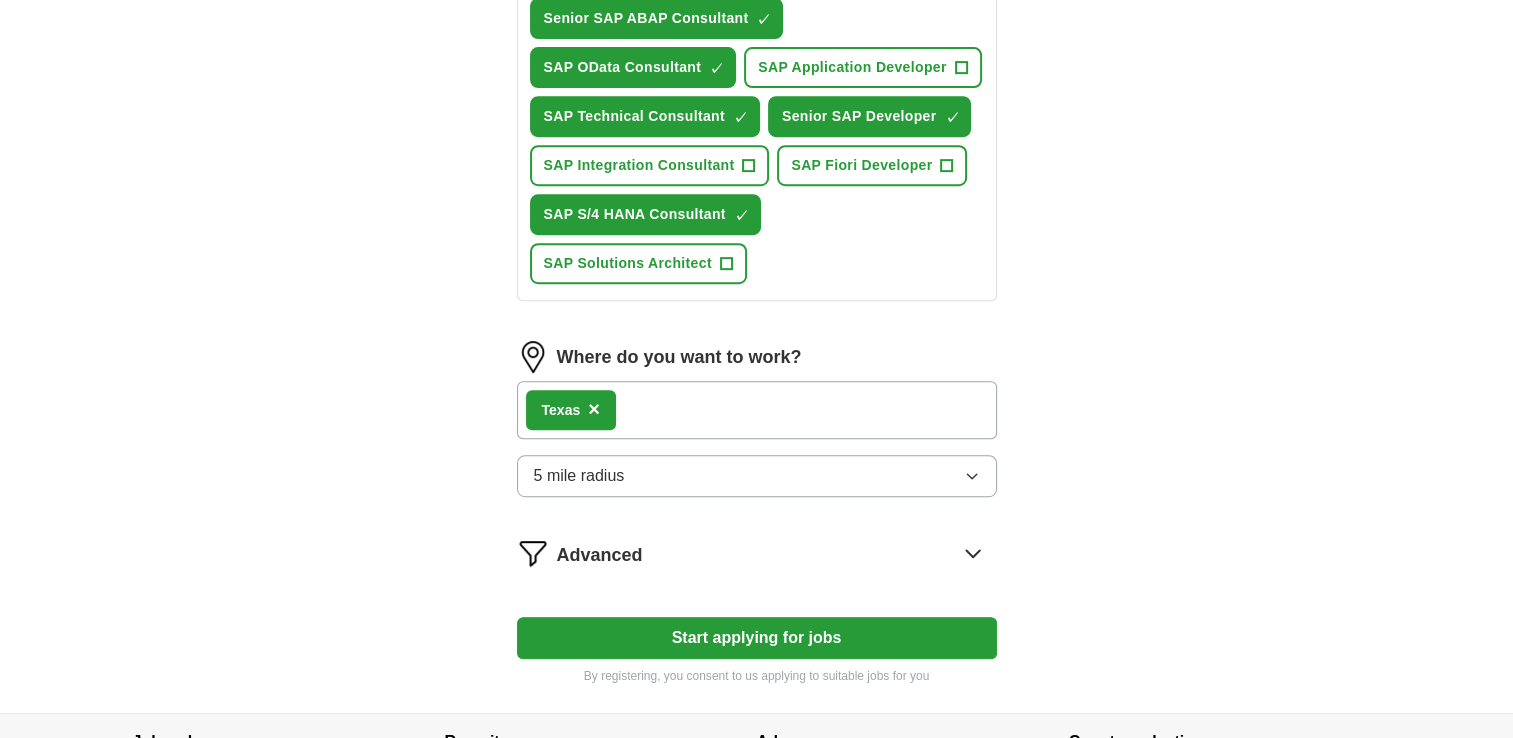 scroll, scrollTop: 1021, scrollLeft: 0, axis: vertical 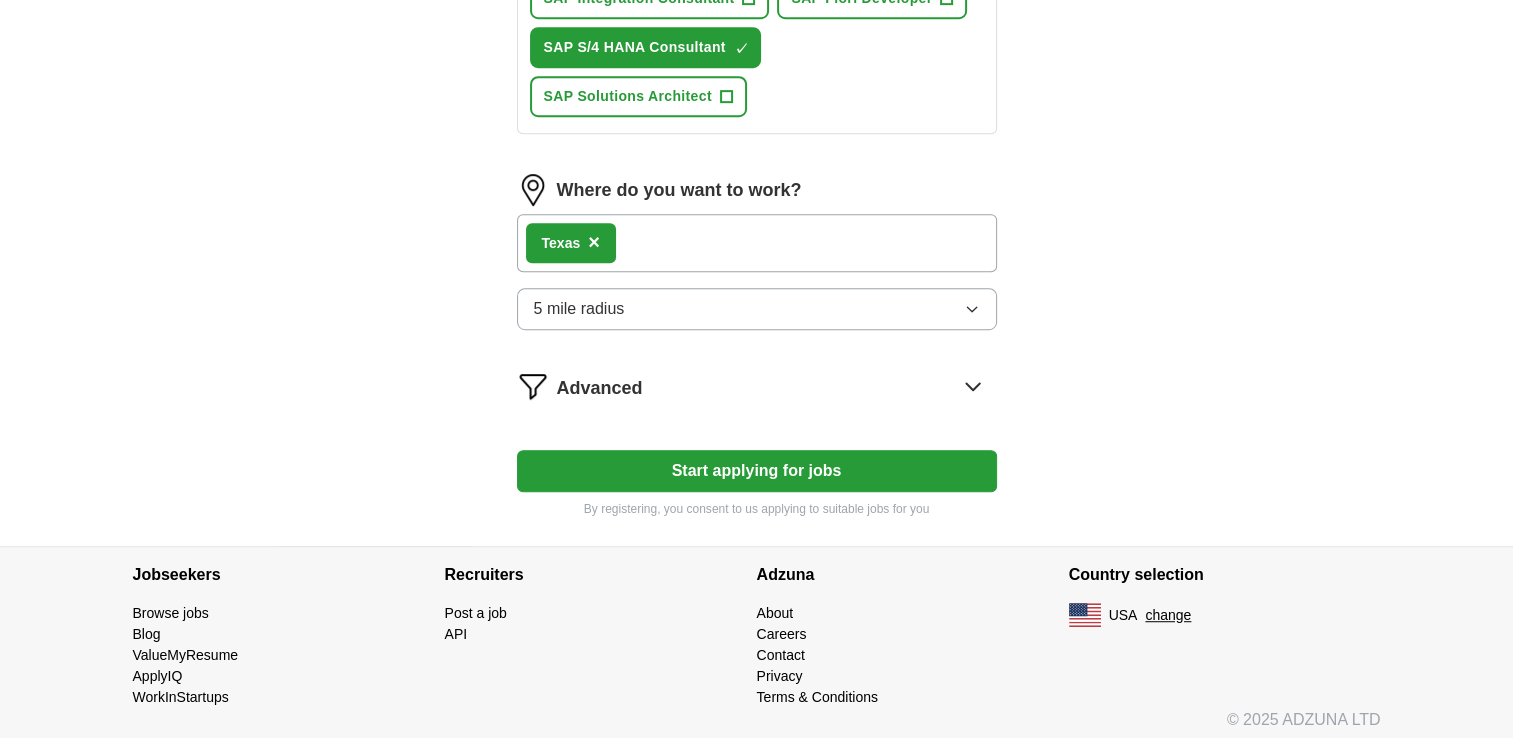 click on "Start applying for jobs" at bounding box center (757, 471) 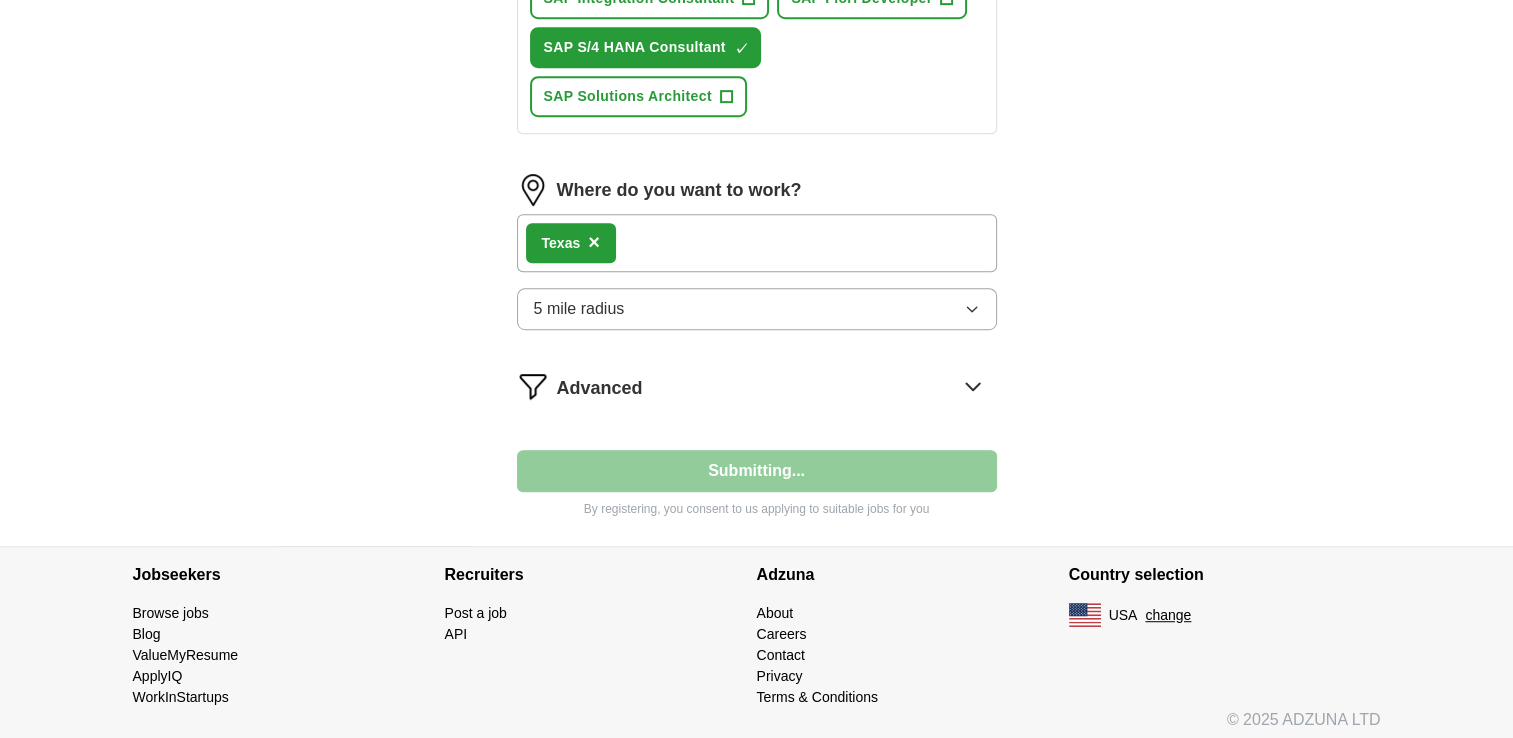 select on "**" 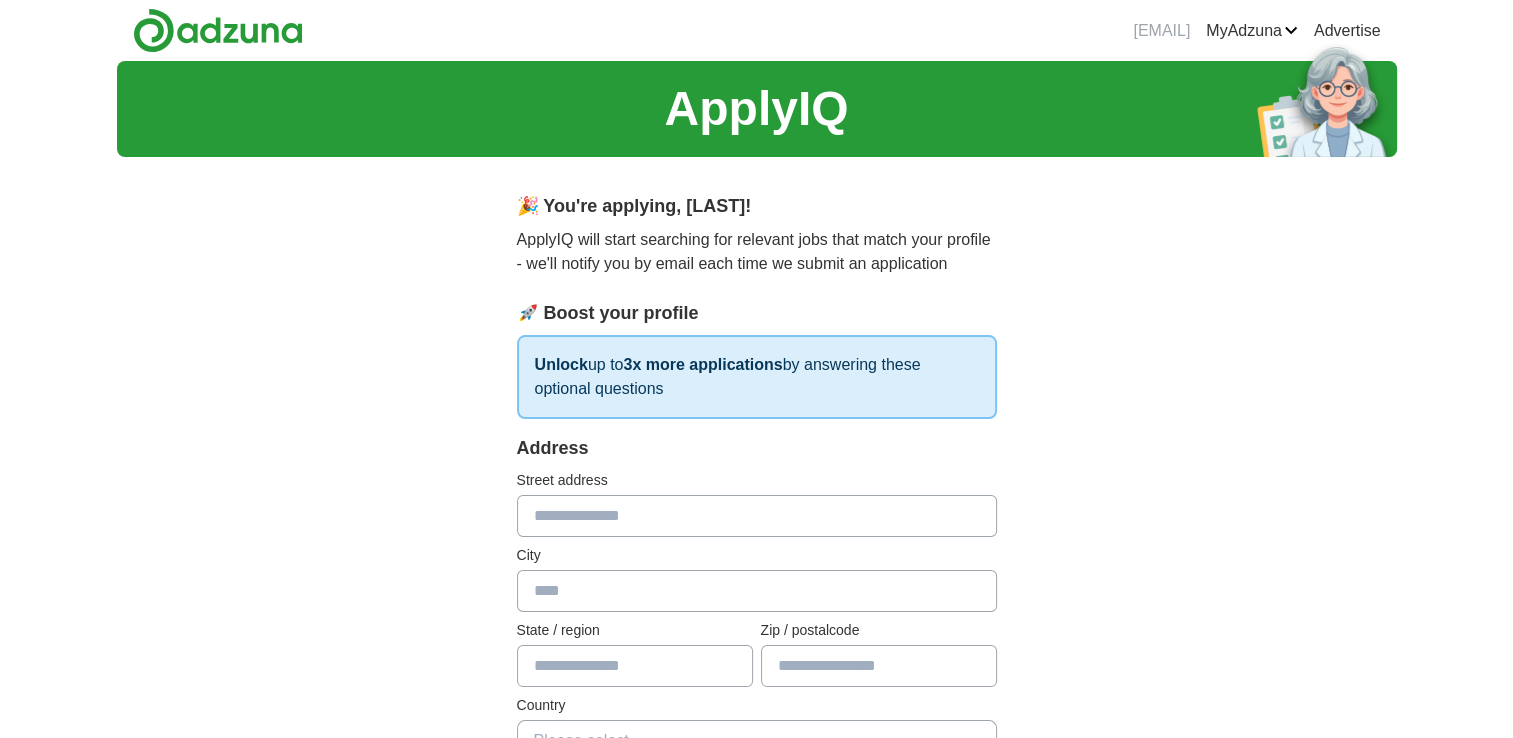 scroll, scrollTop: 0, scrollLeft: 0, axis: both 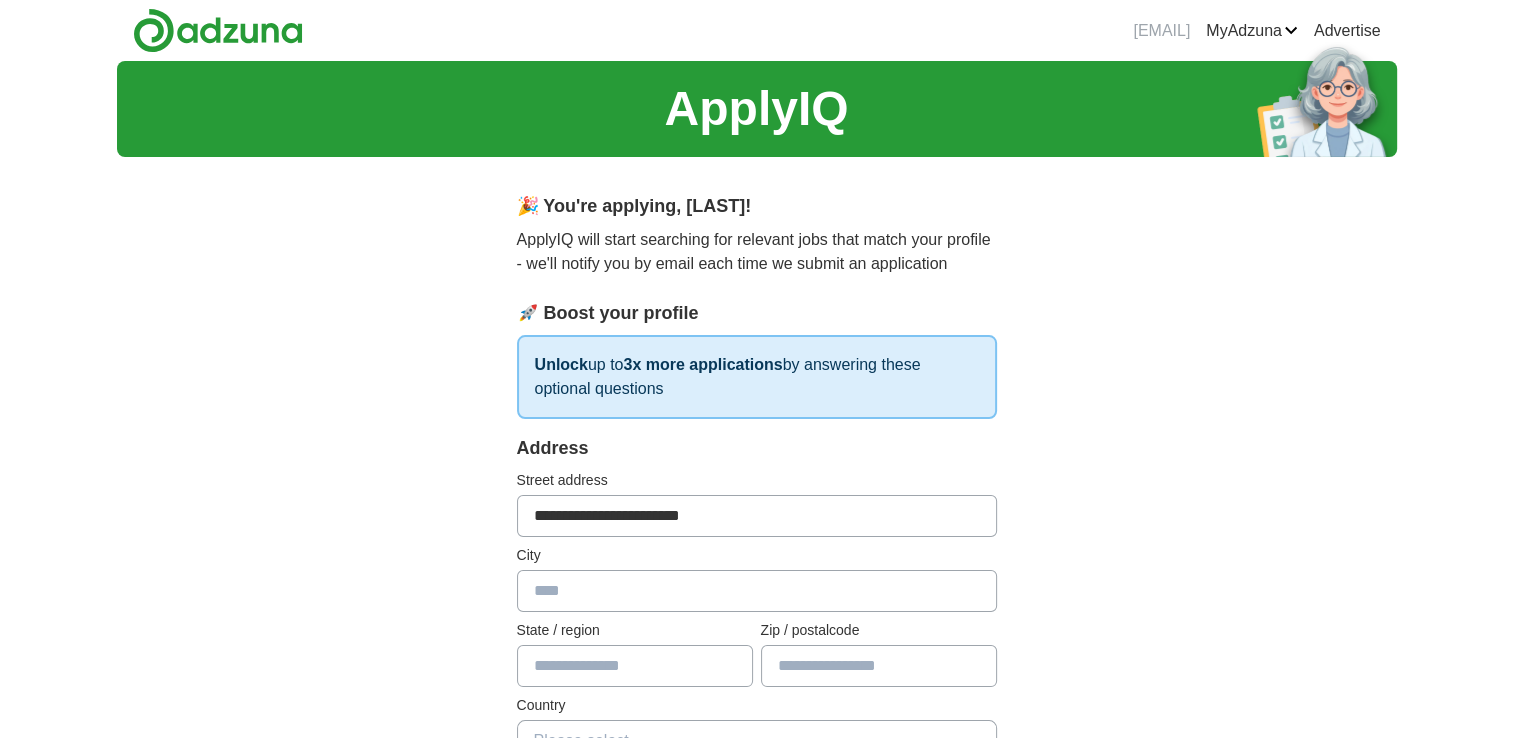 type on "********" 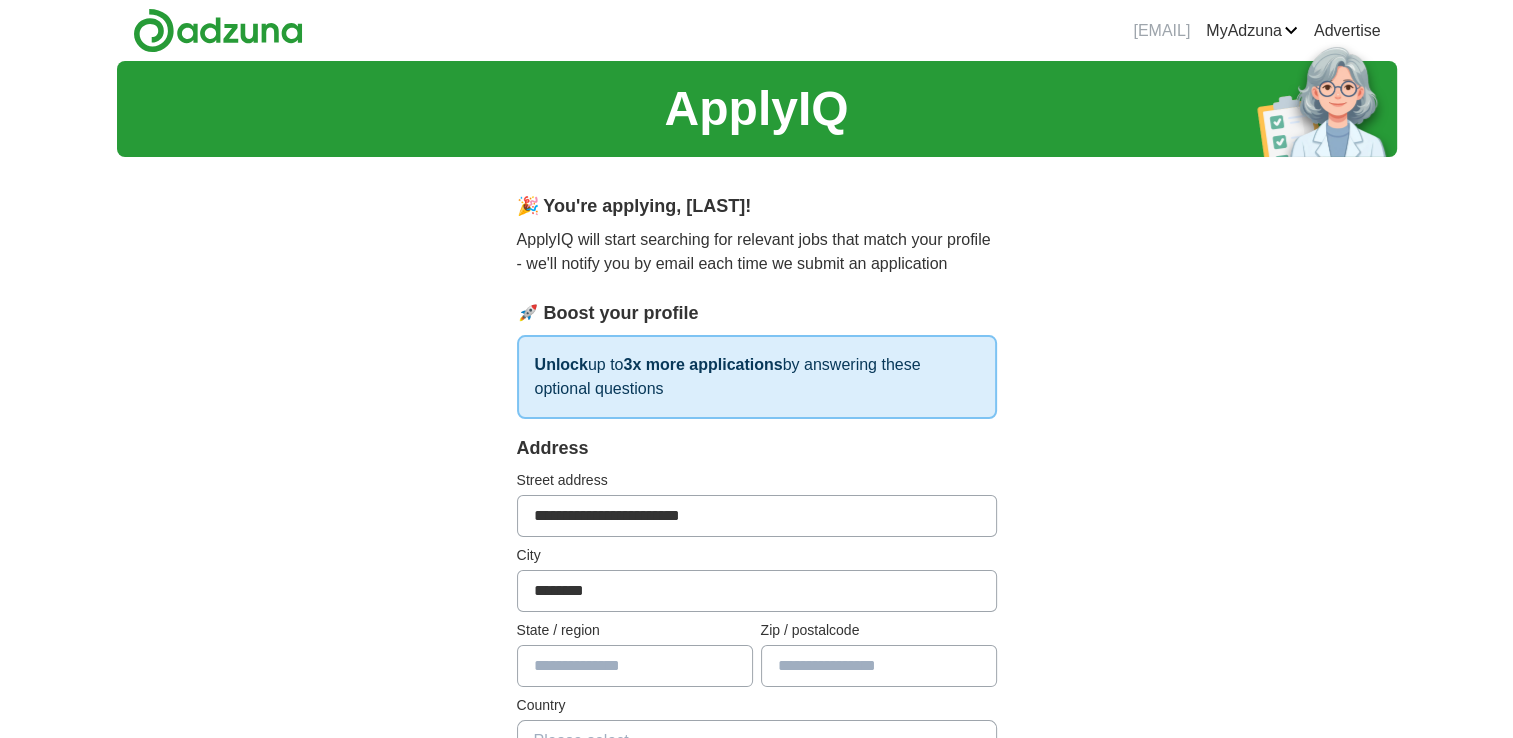 type on "****" 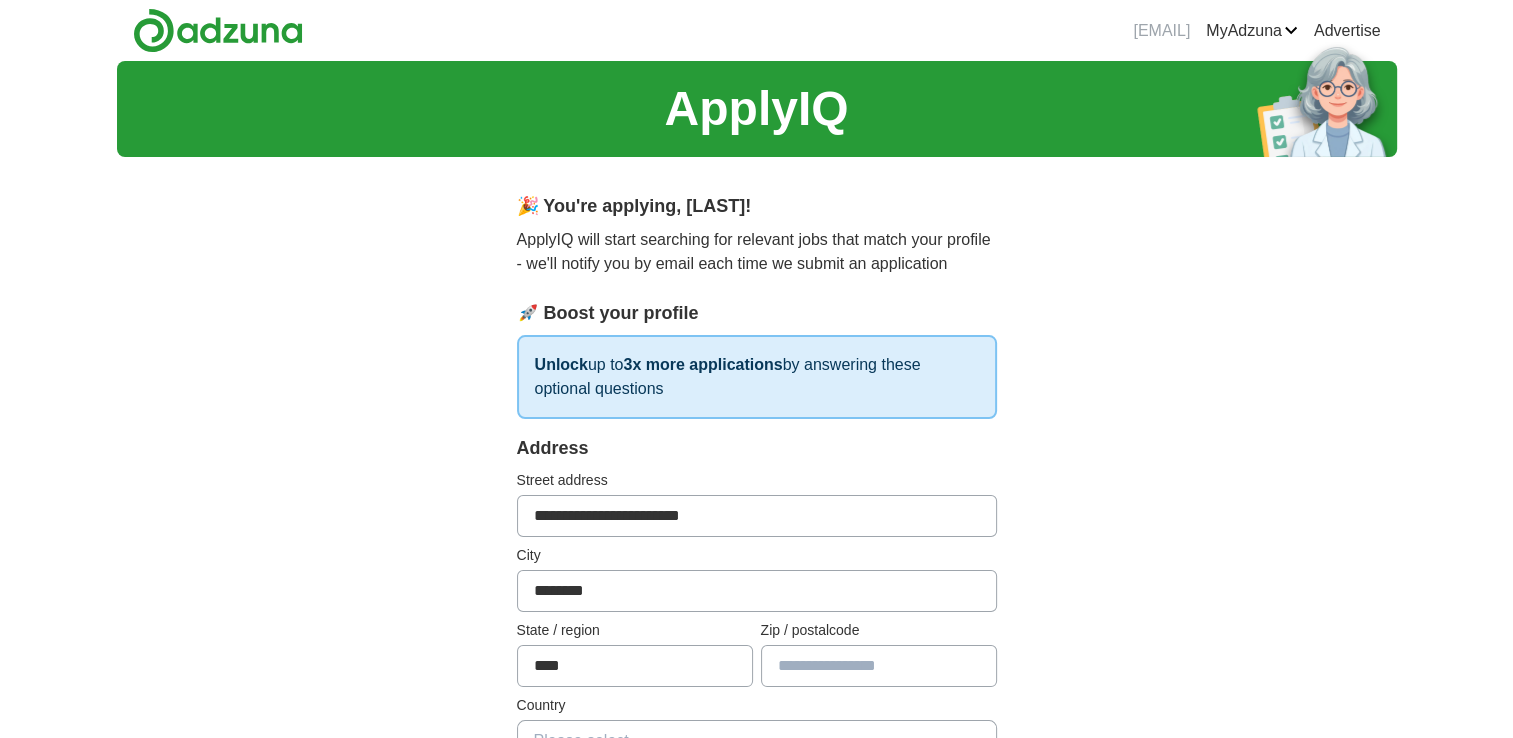type on "*****" 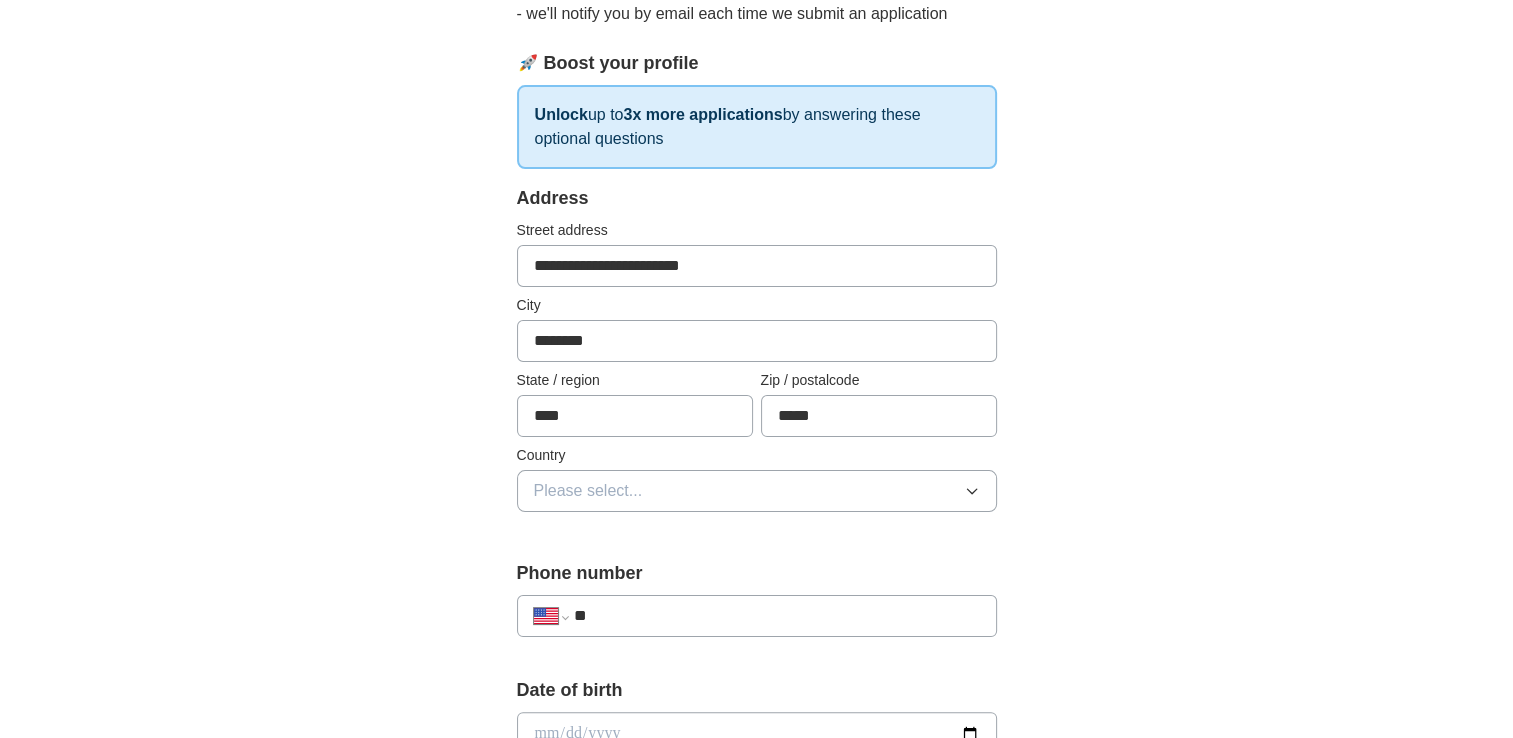 scroll, scrollTop: 259, scrollLeft: 0, axis: vertical 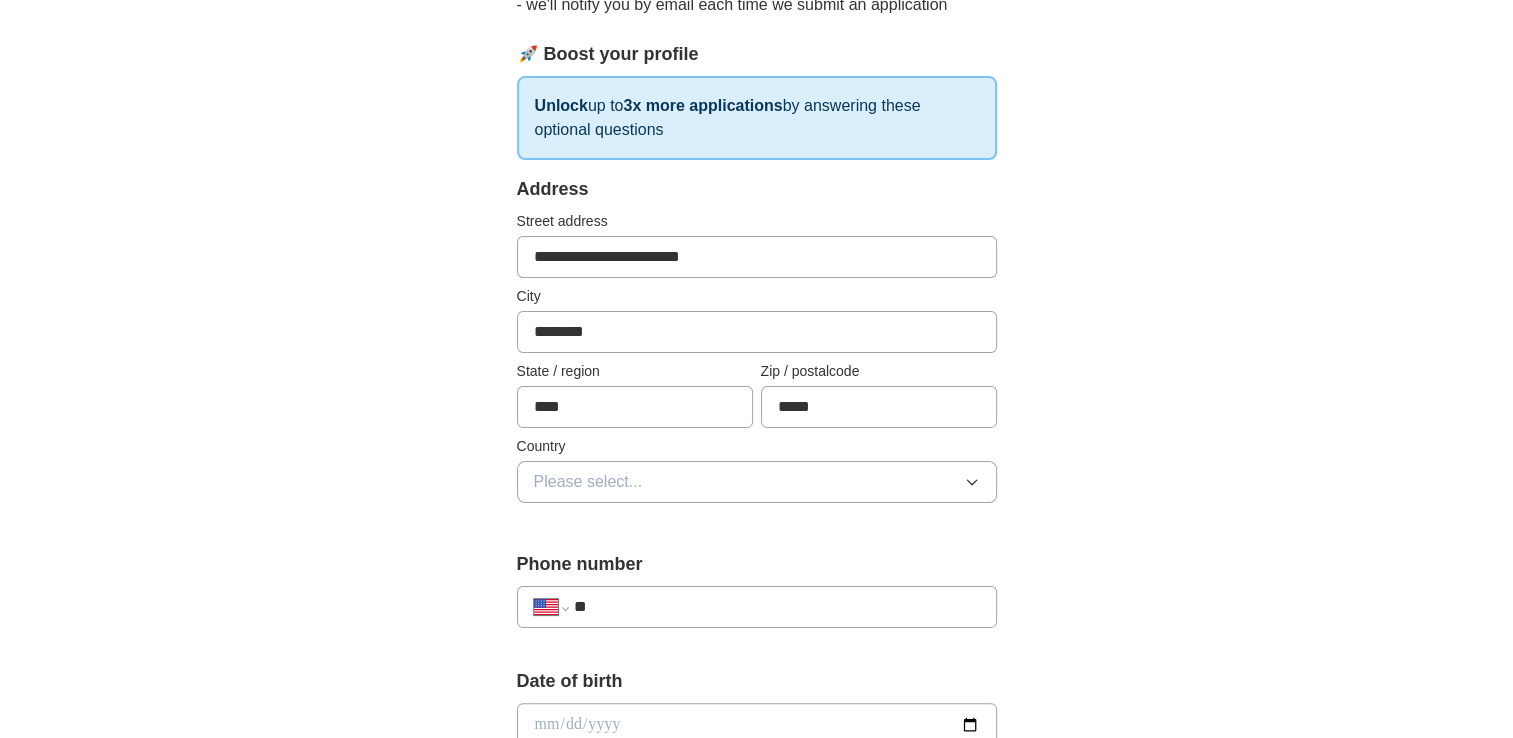click on "****" at bounding box center [635, 407] 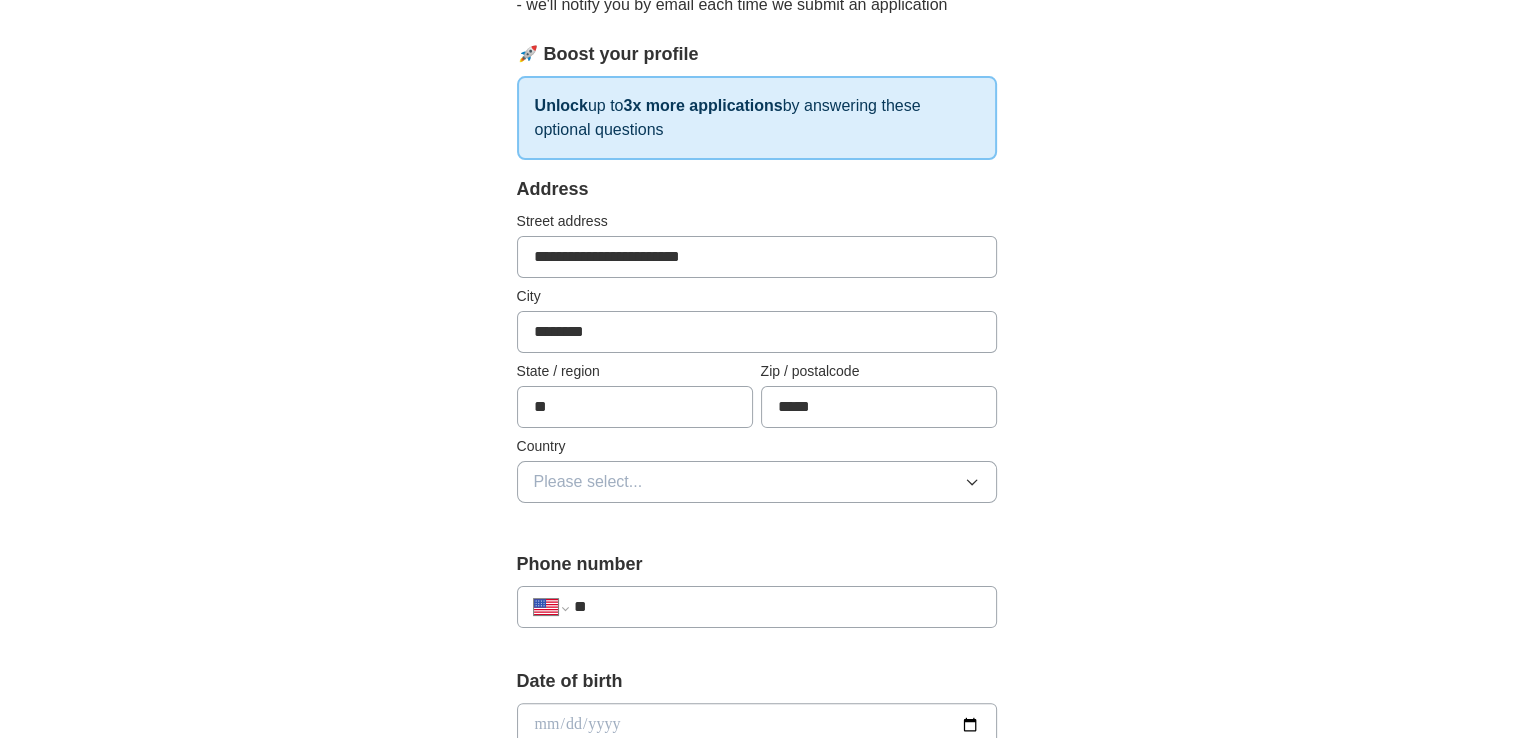 type on "*" 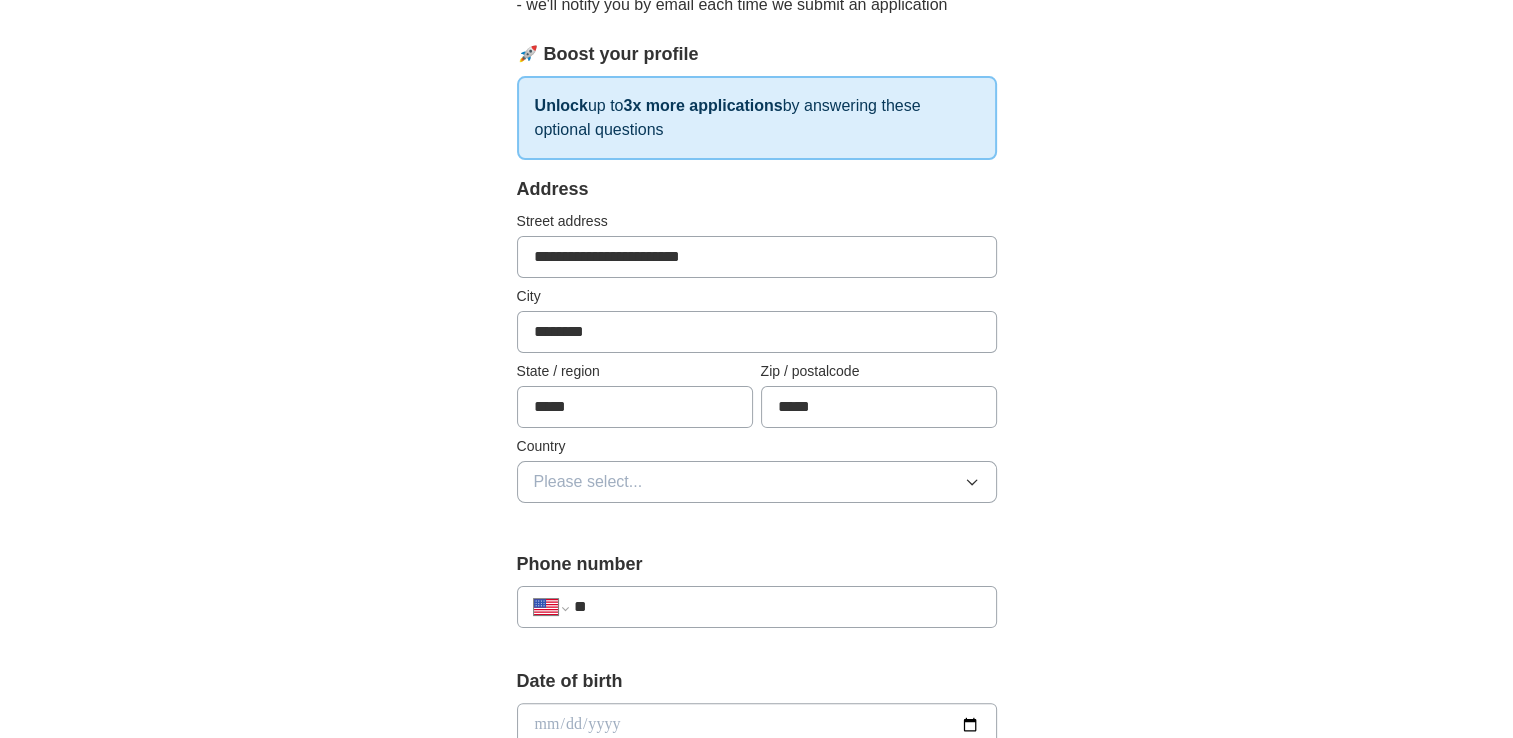 type on "*****" 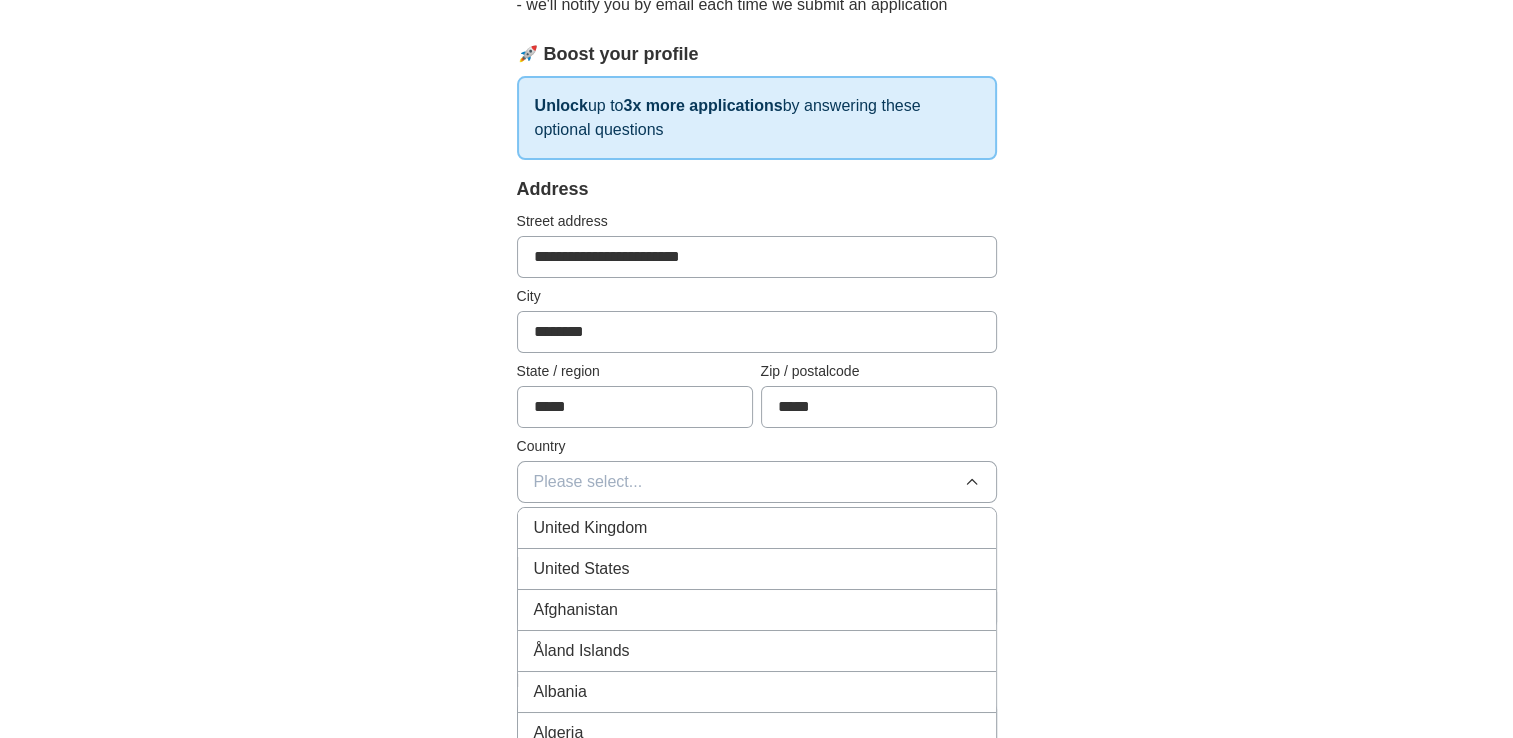 click on "United States" at bounding box center [757, 569] 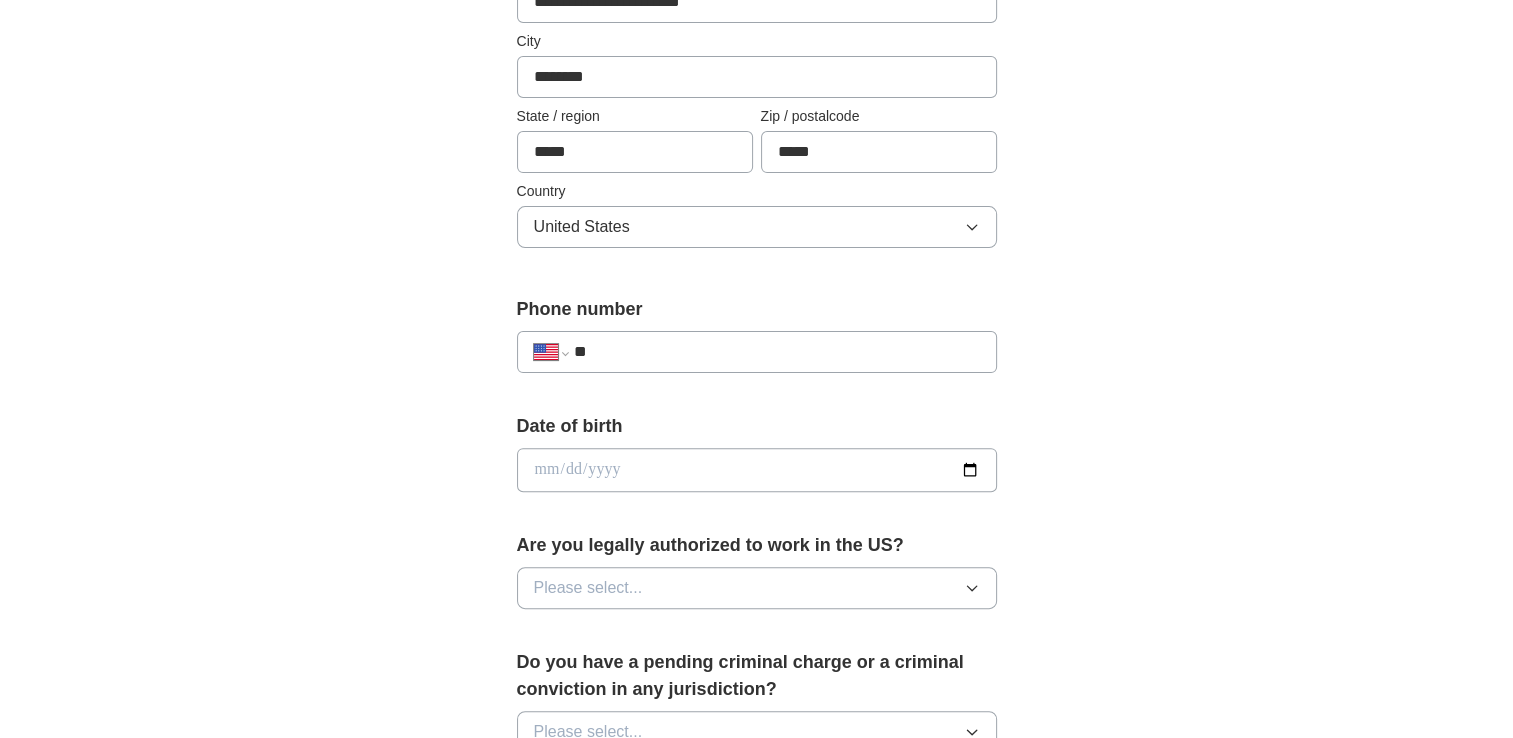 scroll, scrollTop: 576, scrollLeft: 0, axis: vertical 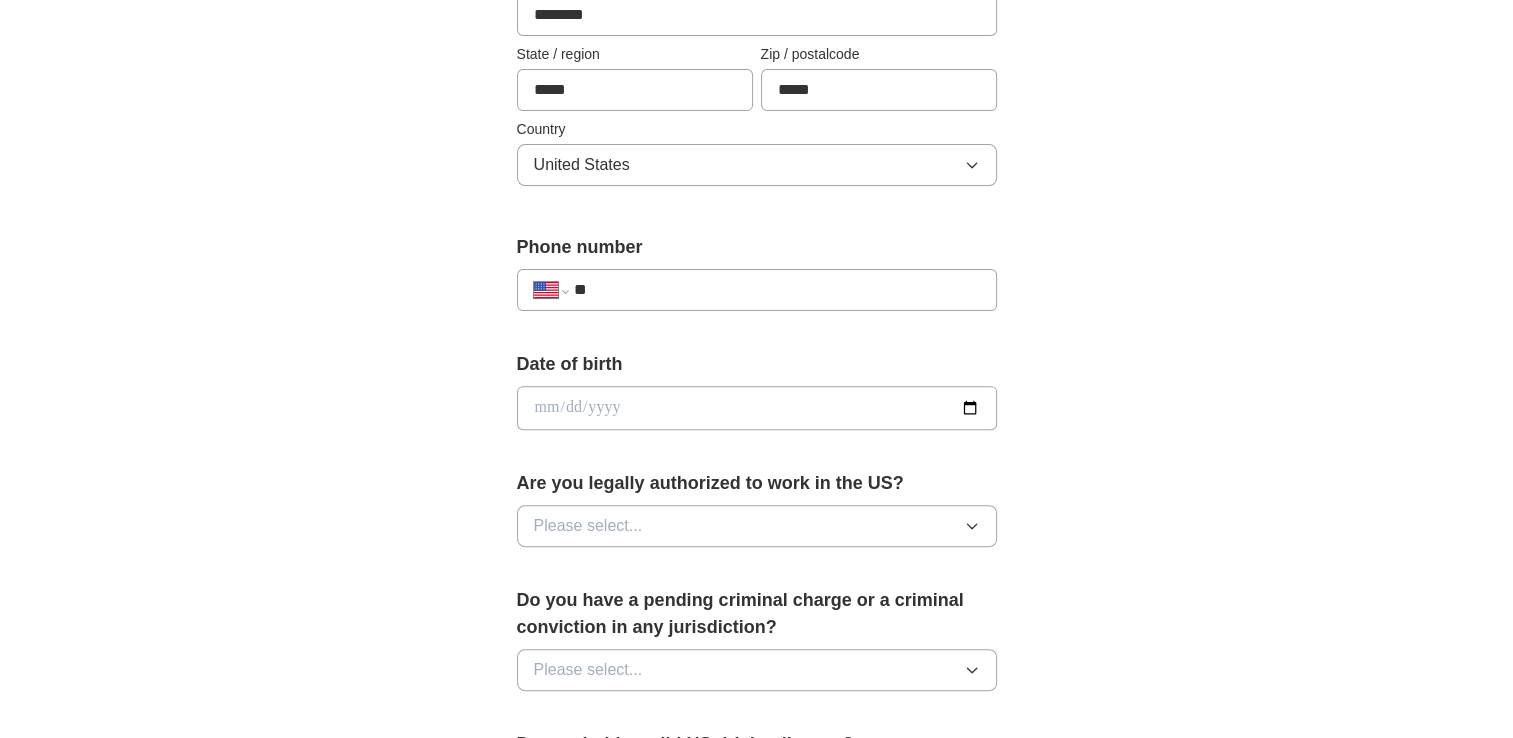 click on "**" at bounding box center (776, 290) 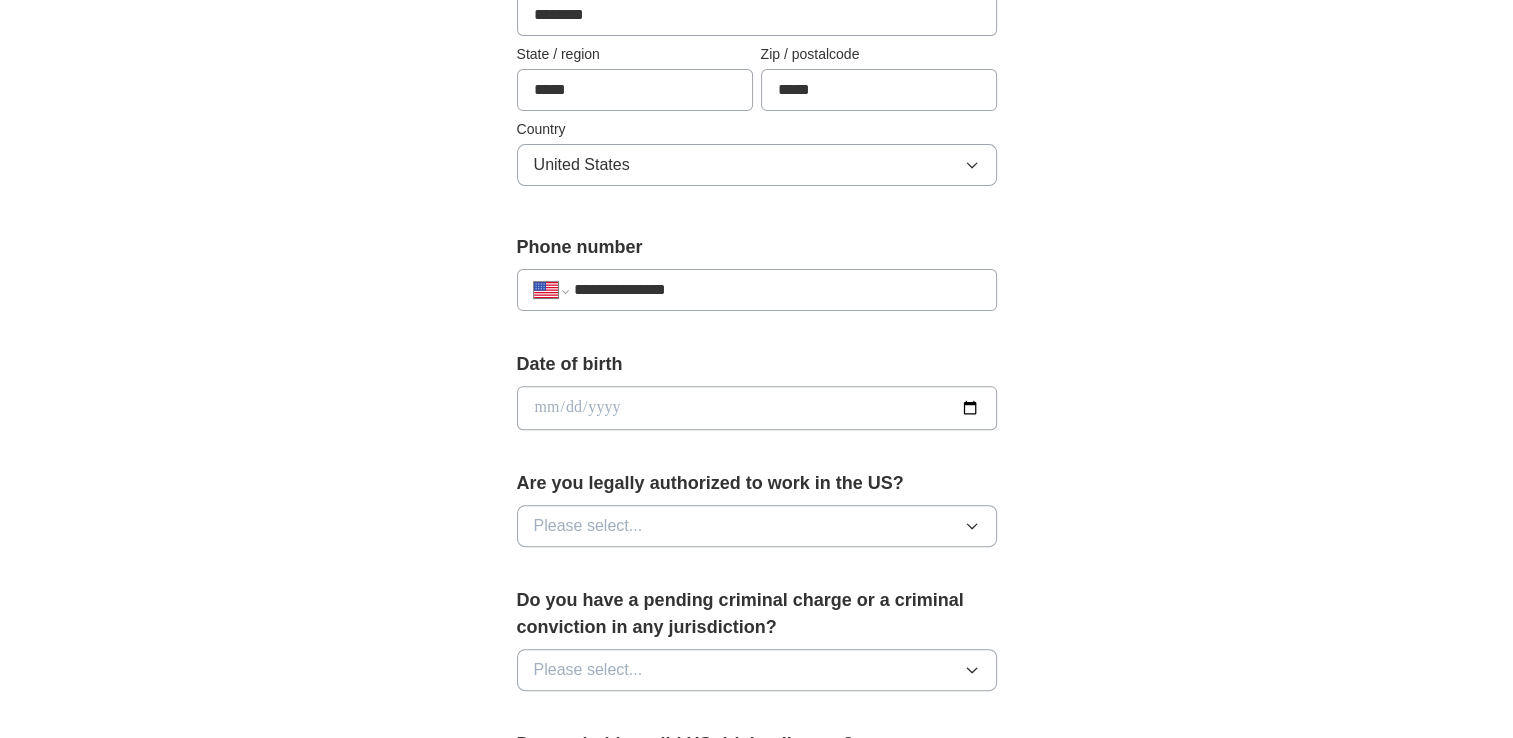 select on "**" 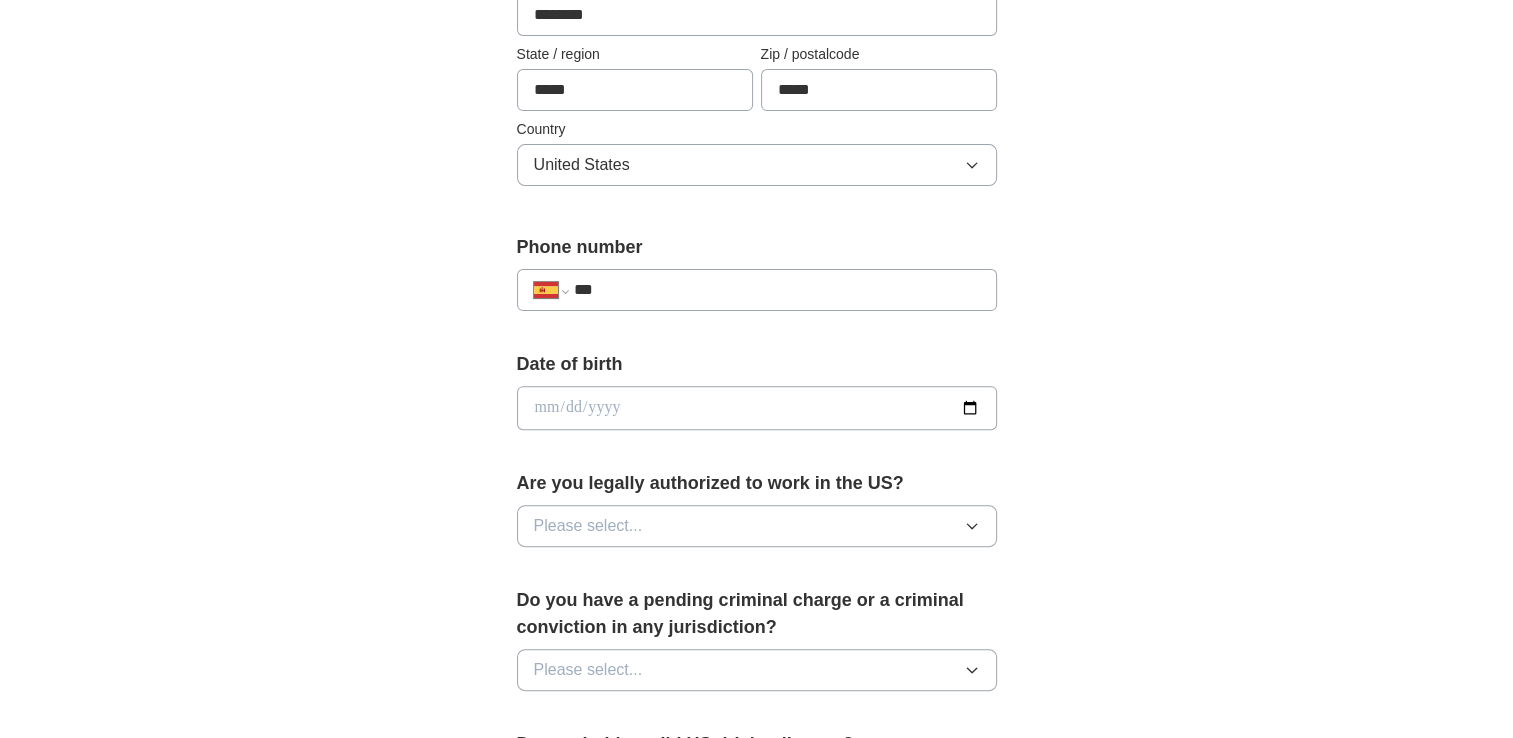 type on "**" 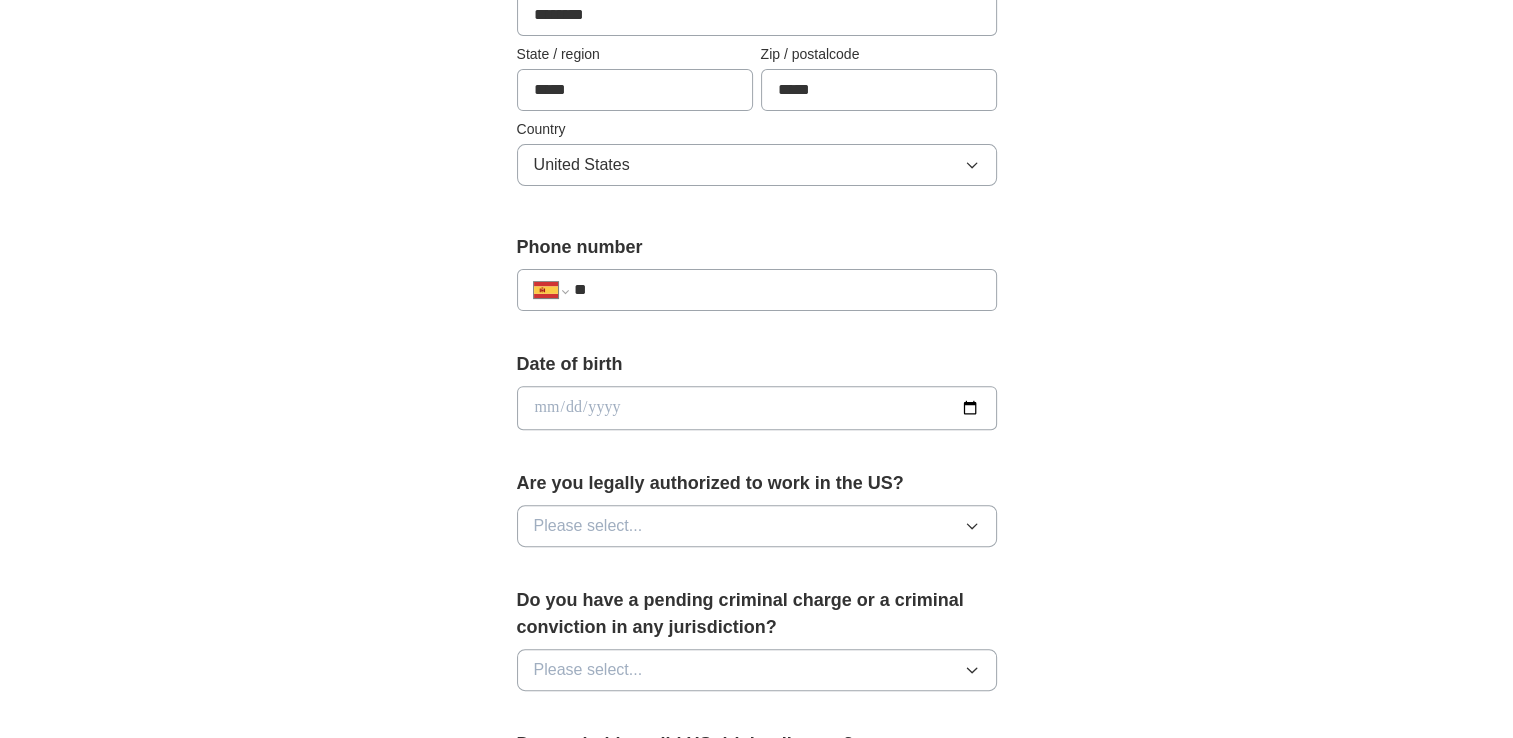 select on "**" 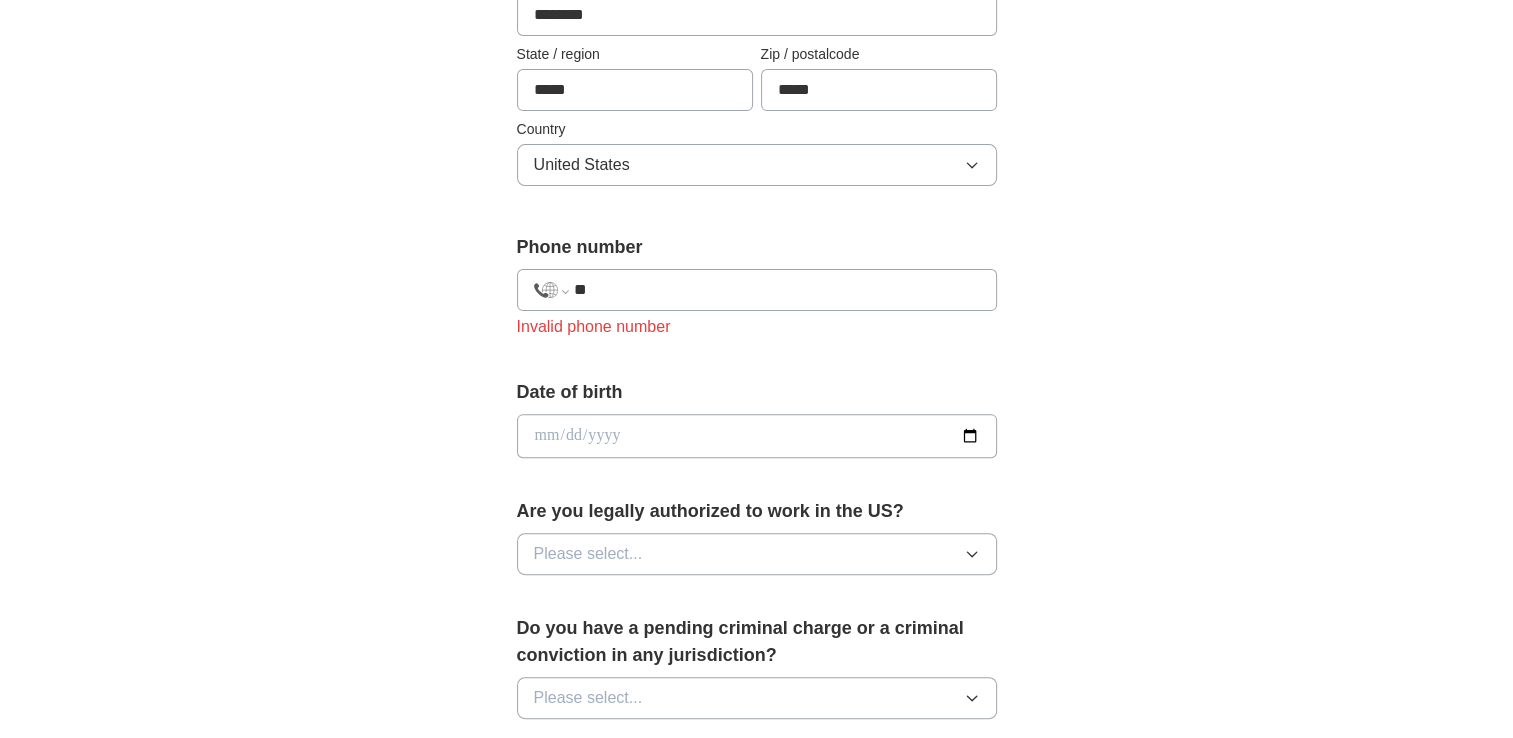 type on "**" 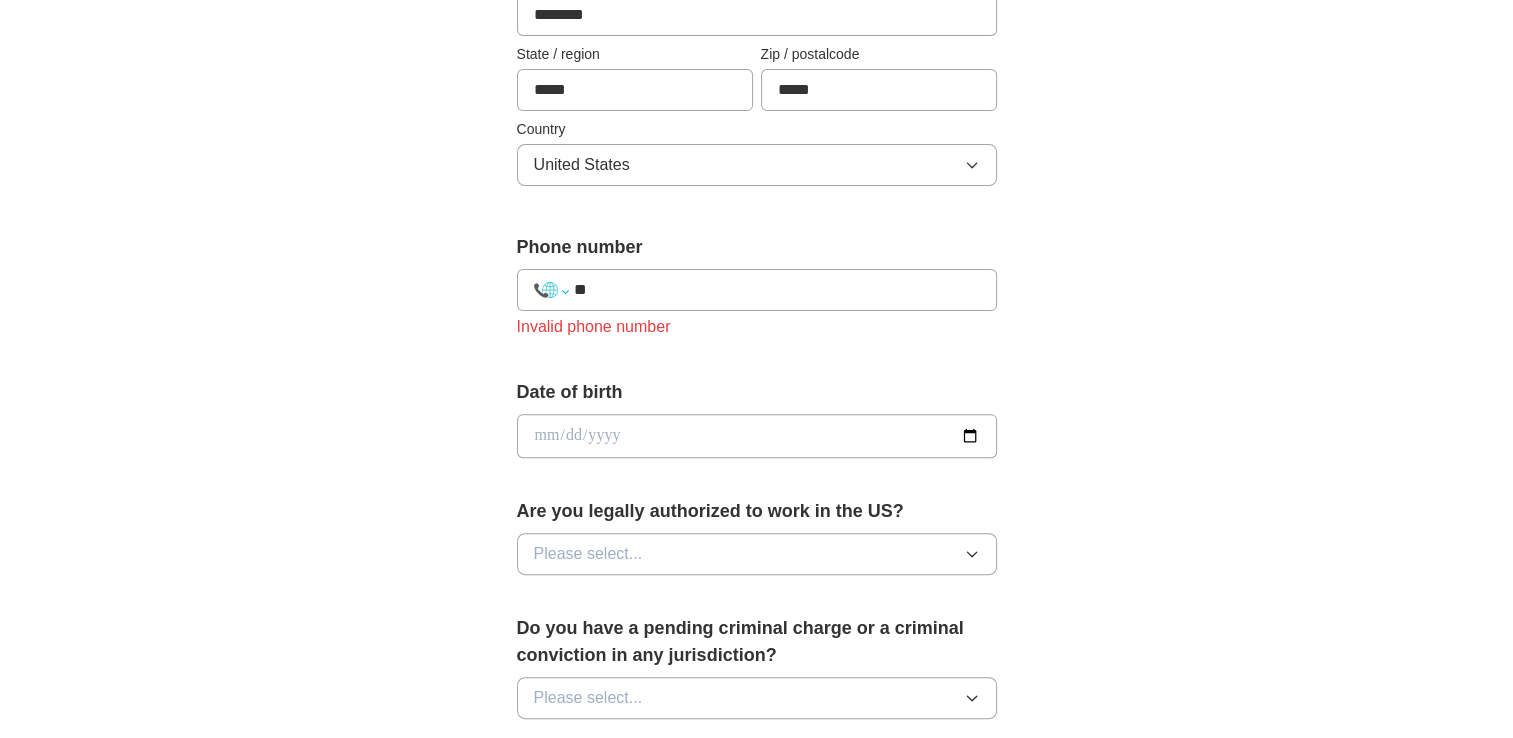 click on "**********" at bounding box center (551, 290) 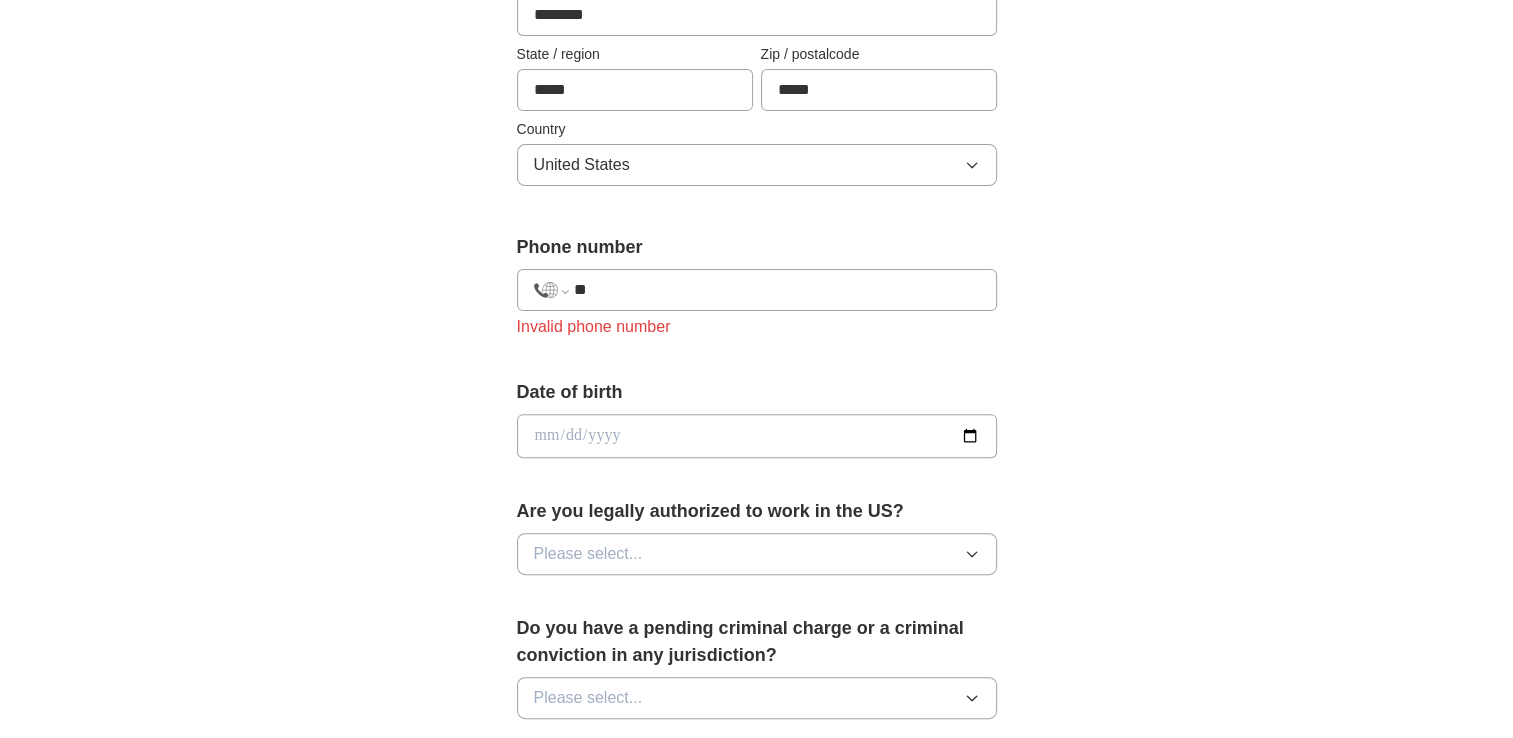 click on "**********" at bounding box center (551, 290) 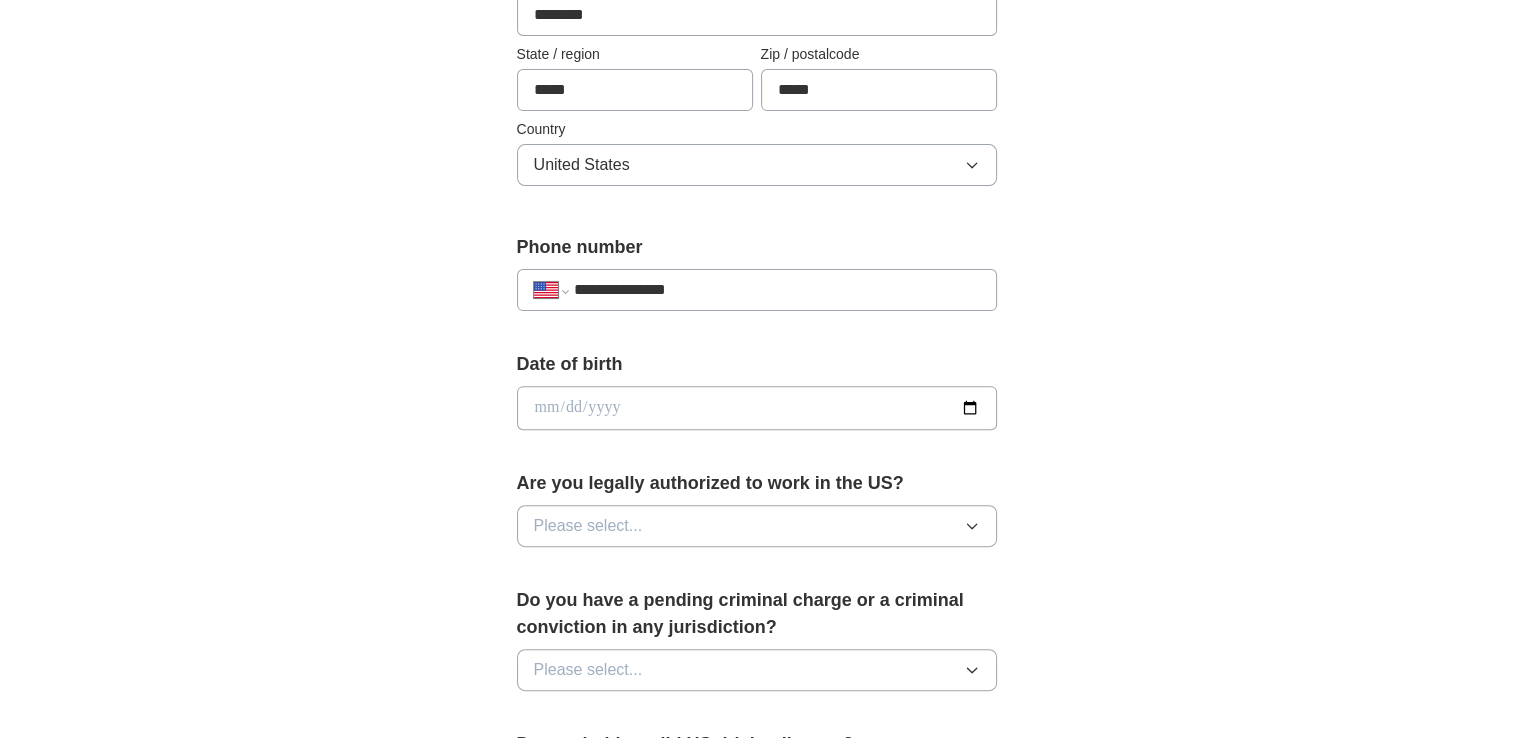 type on "**********" 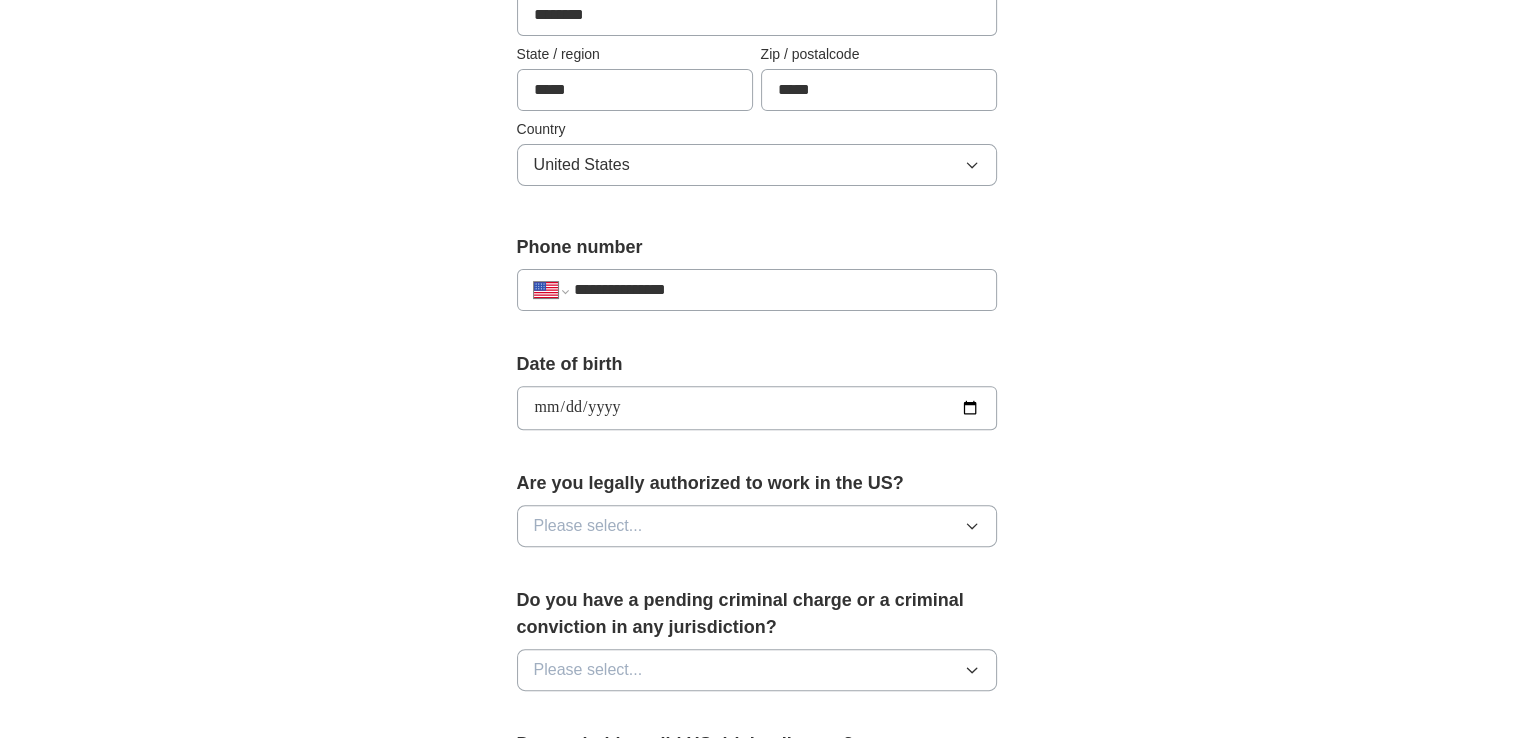 type on "**********" 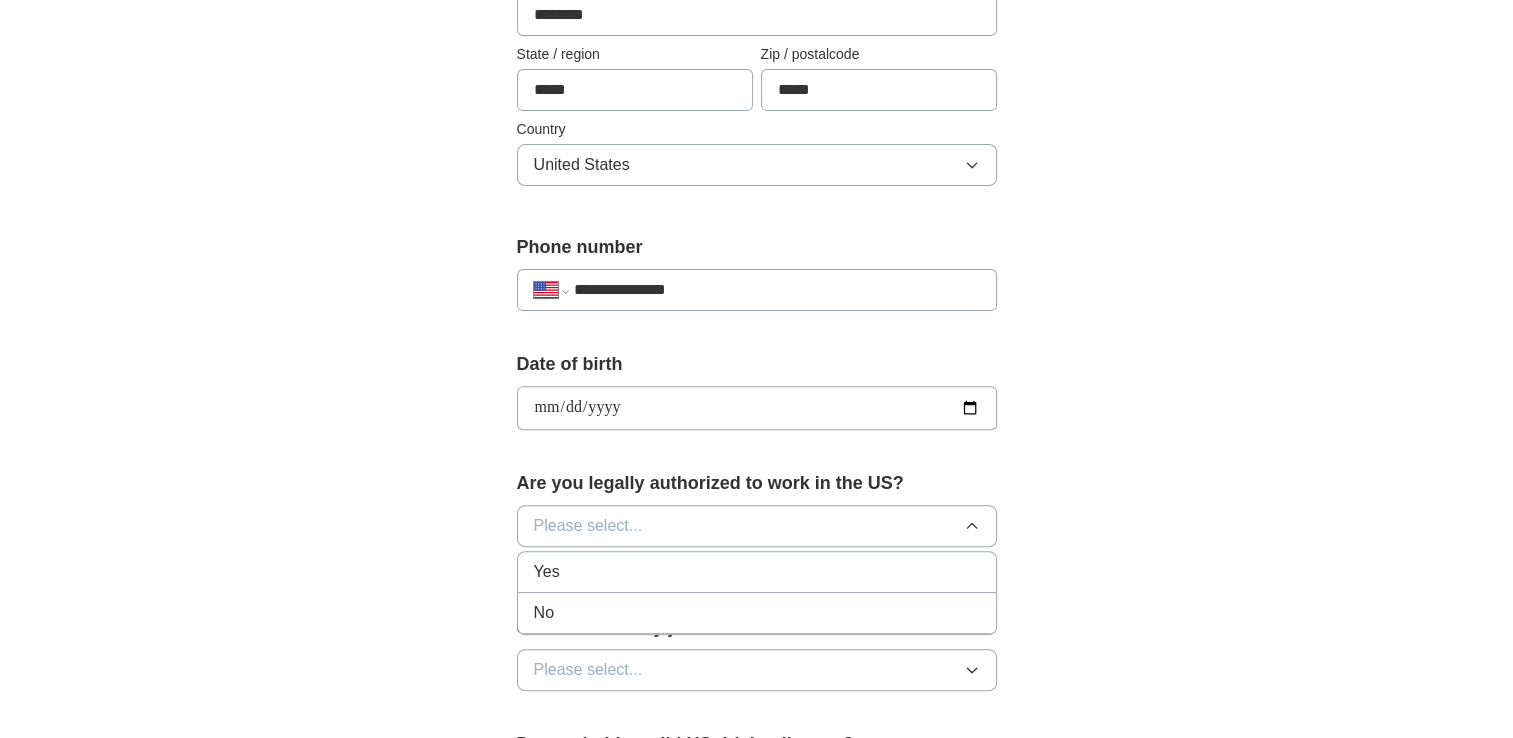 click on "Yes" at bounding box center [757, 572] 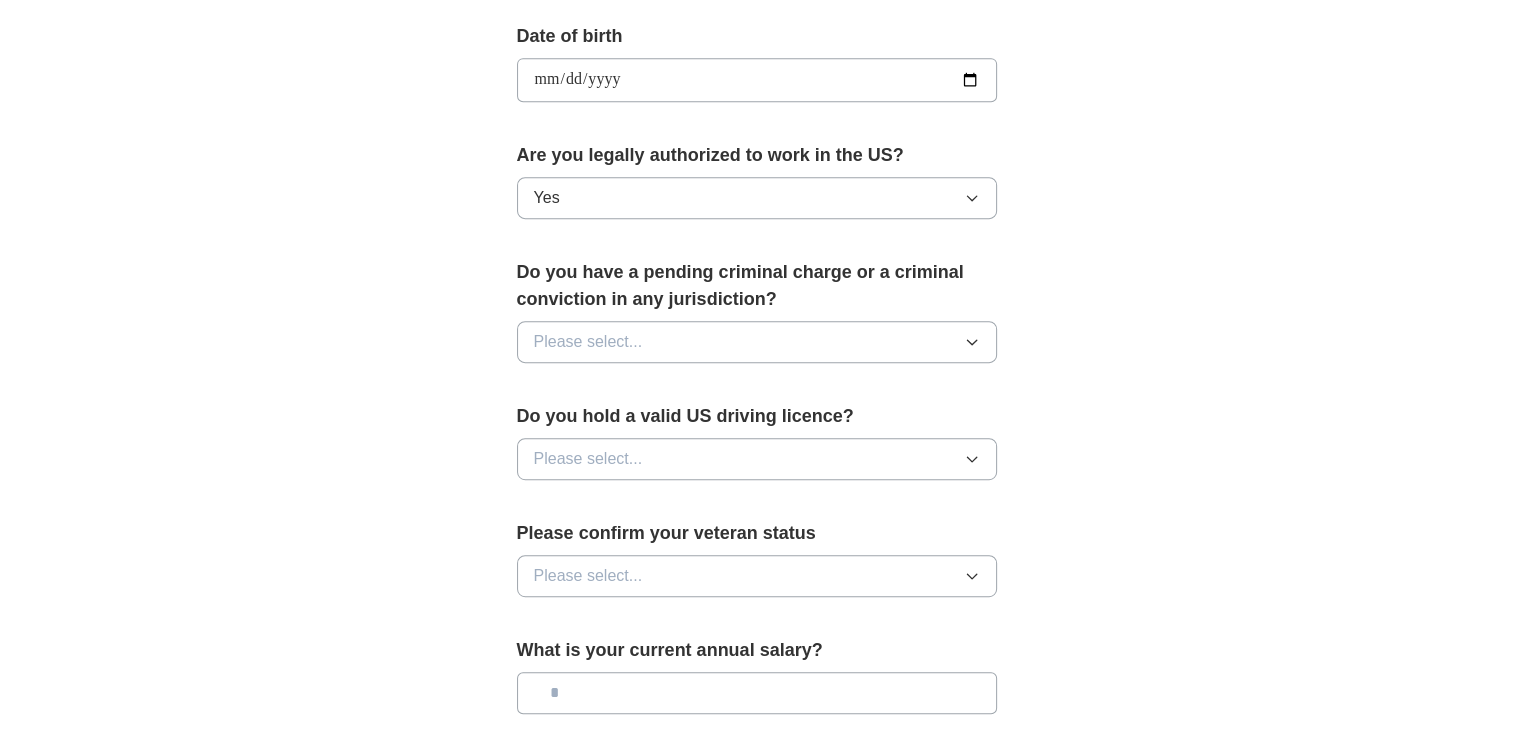 scroll, scrollTop: 906, scrollLeft: 0, axis: vertical 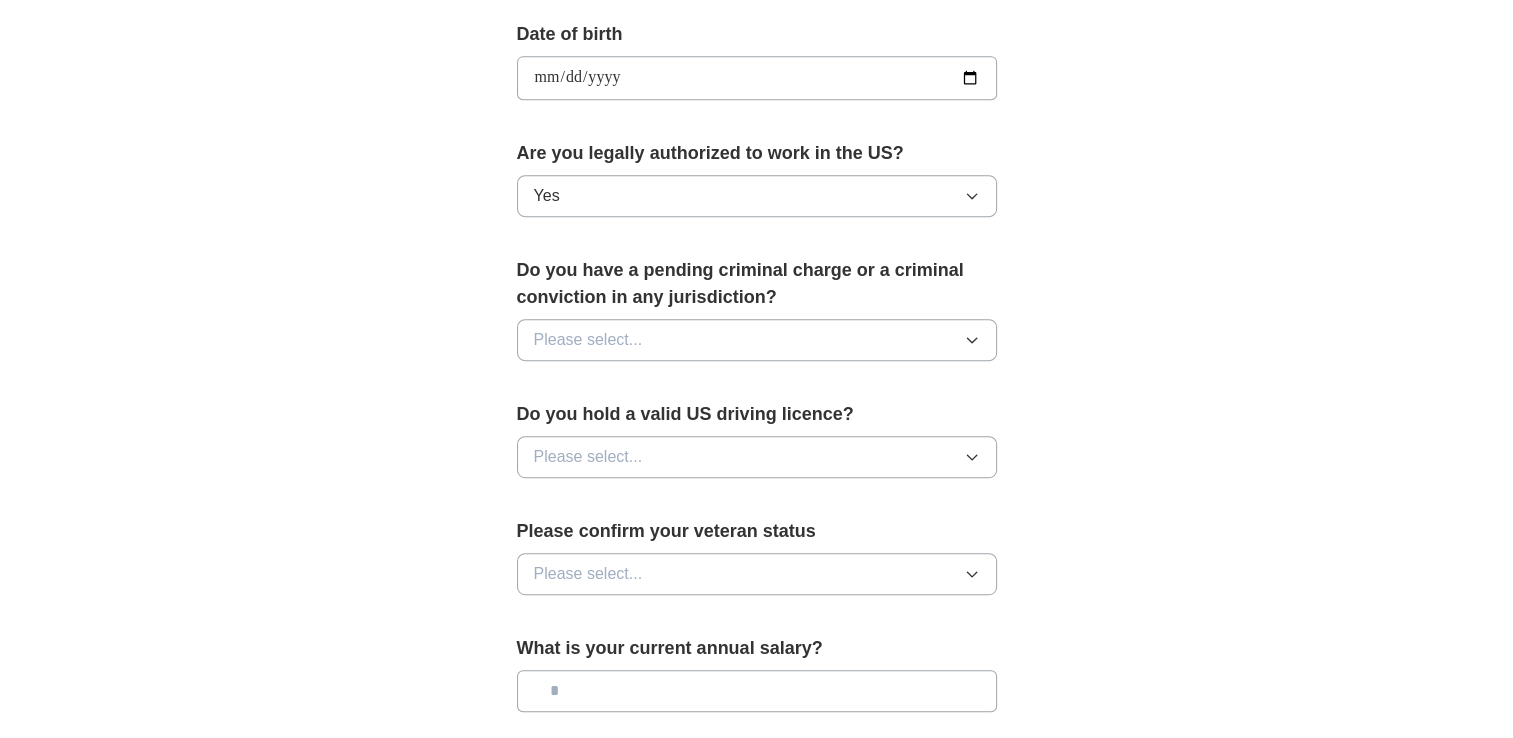click on "Please select..." at bounding box center (757, 340) 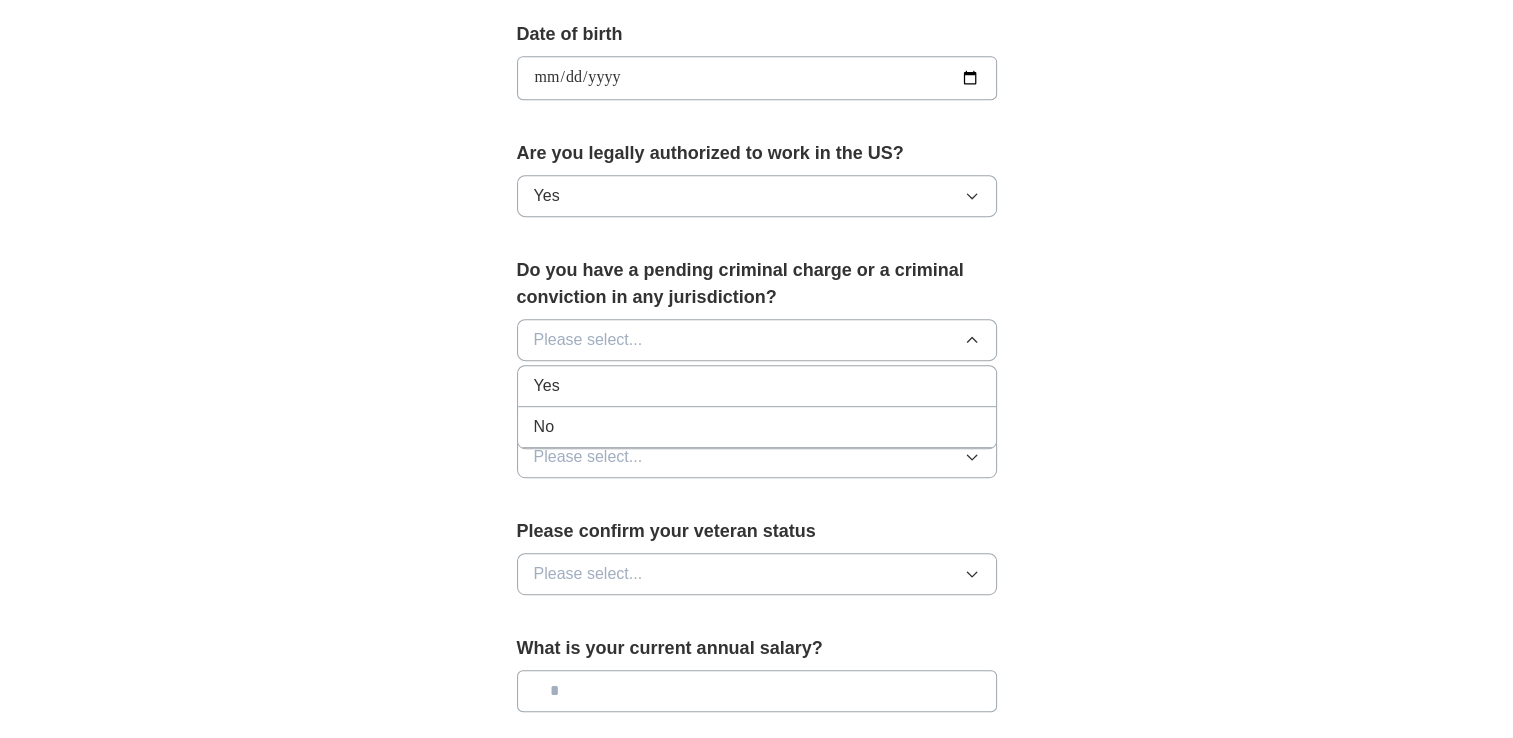 click on "No" at bounding box center [757, 427] 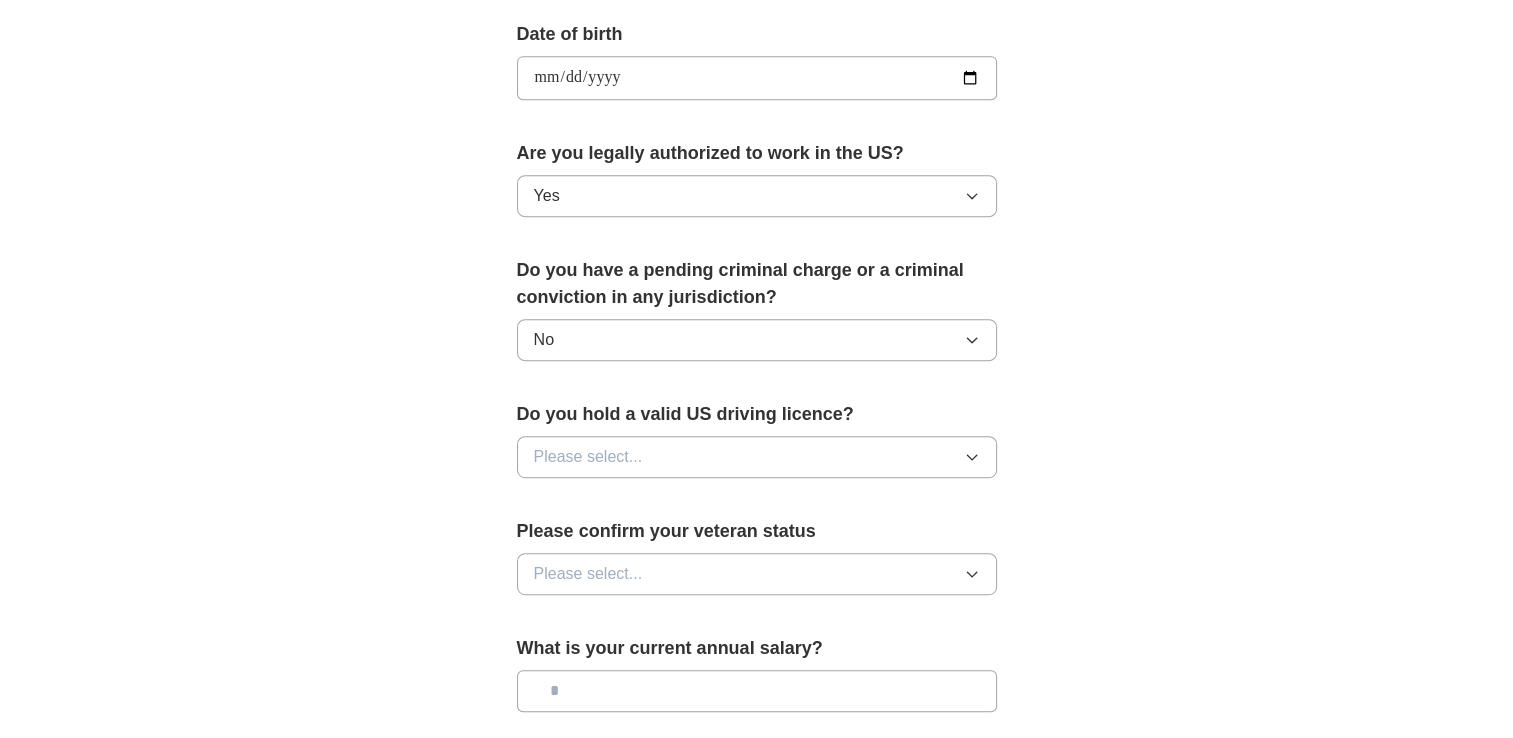 click 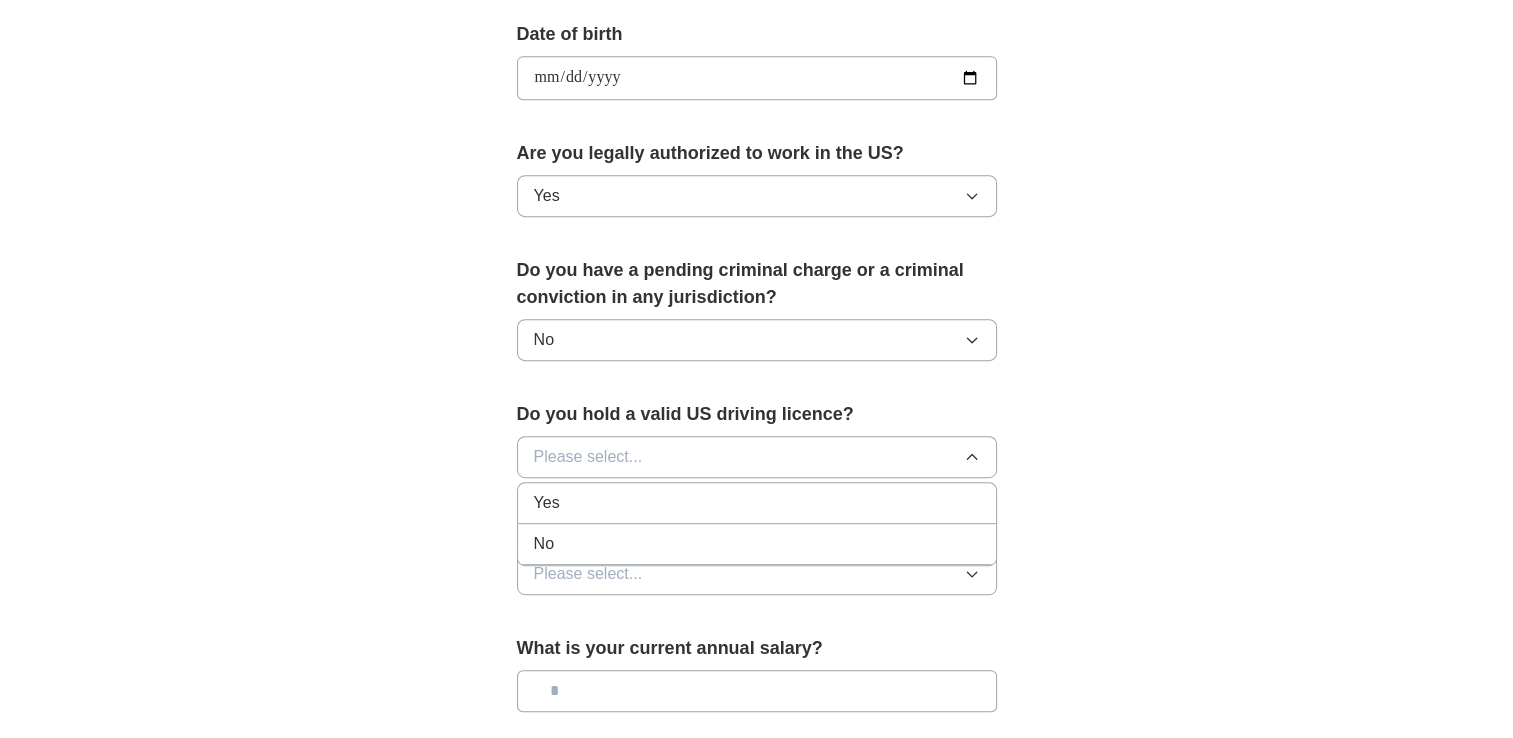 click on "Yes" at bounding box center (757, 503) 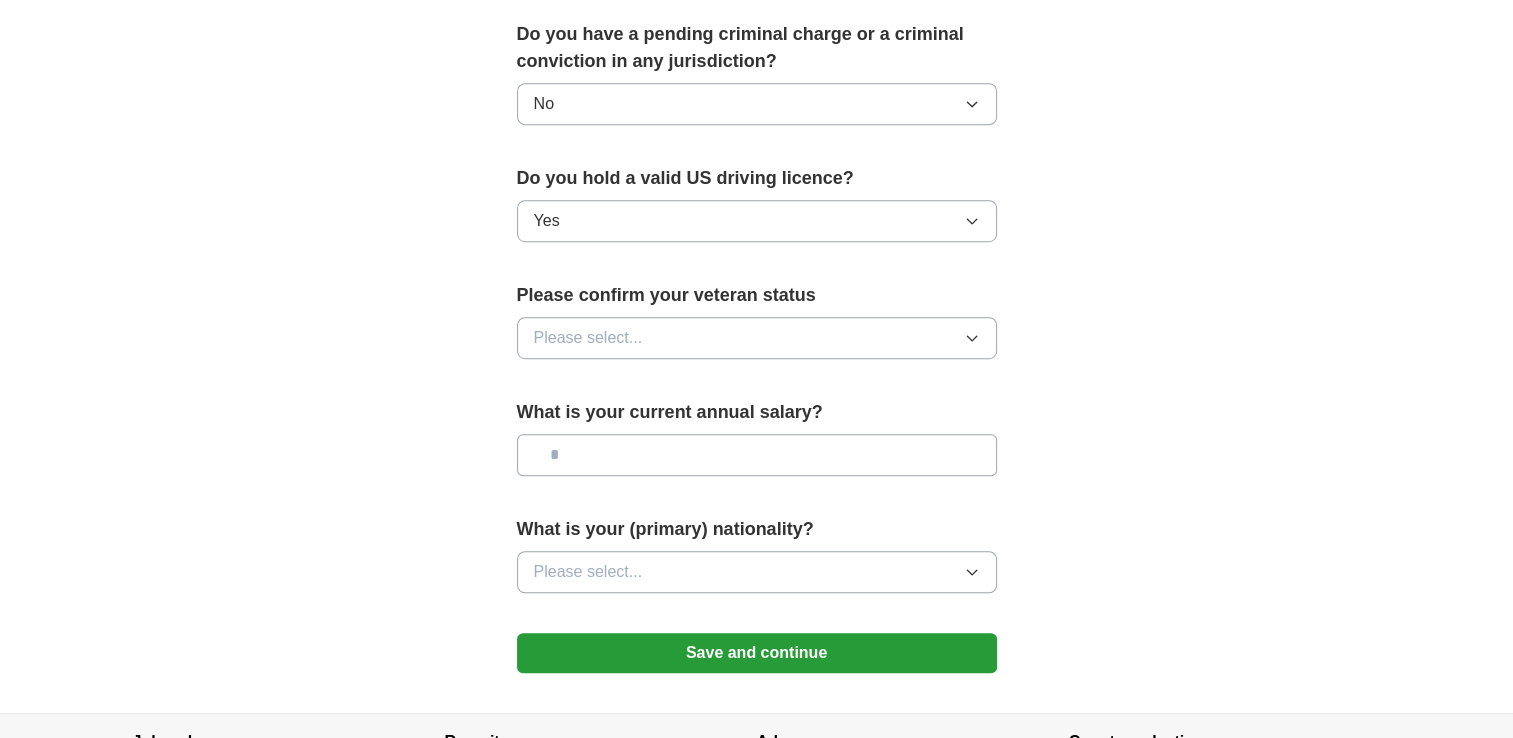scroll, scrollTop: 1147, scrollLeft: 0, axis: vertical 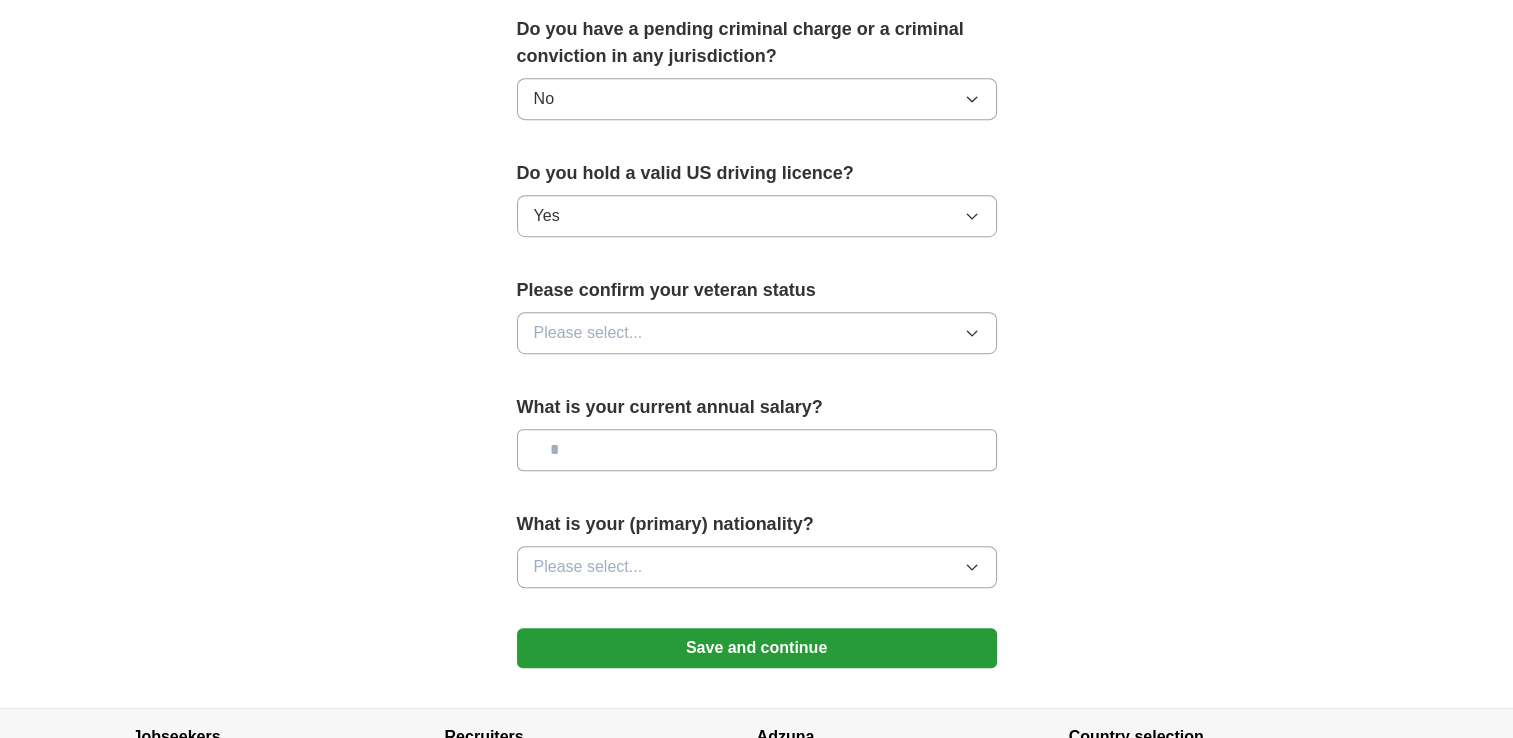 click 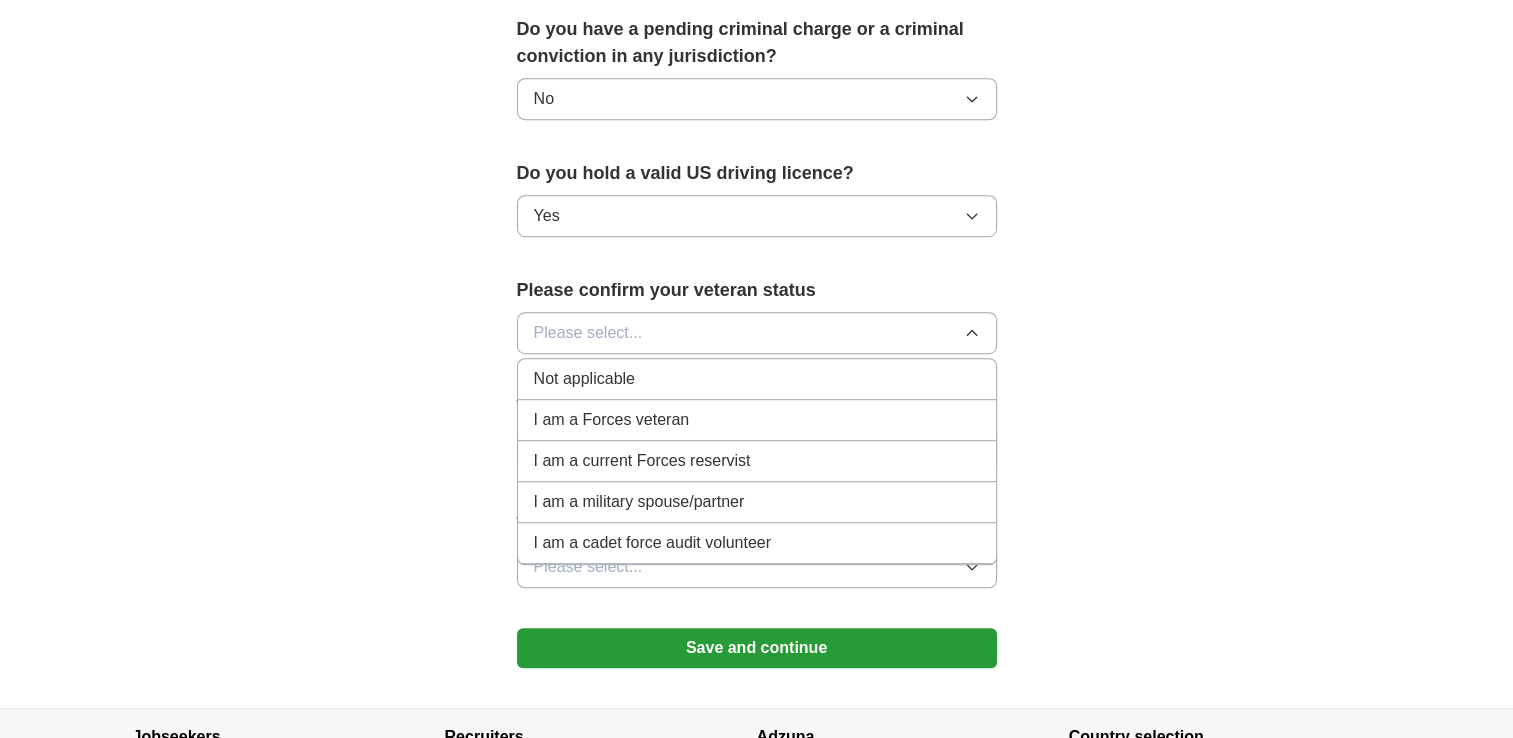 click on "Not applicable" at bounding box center [757, 379] 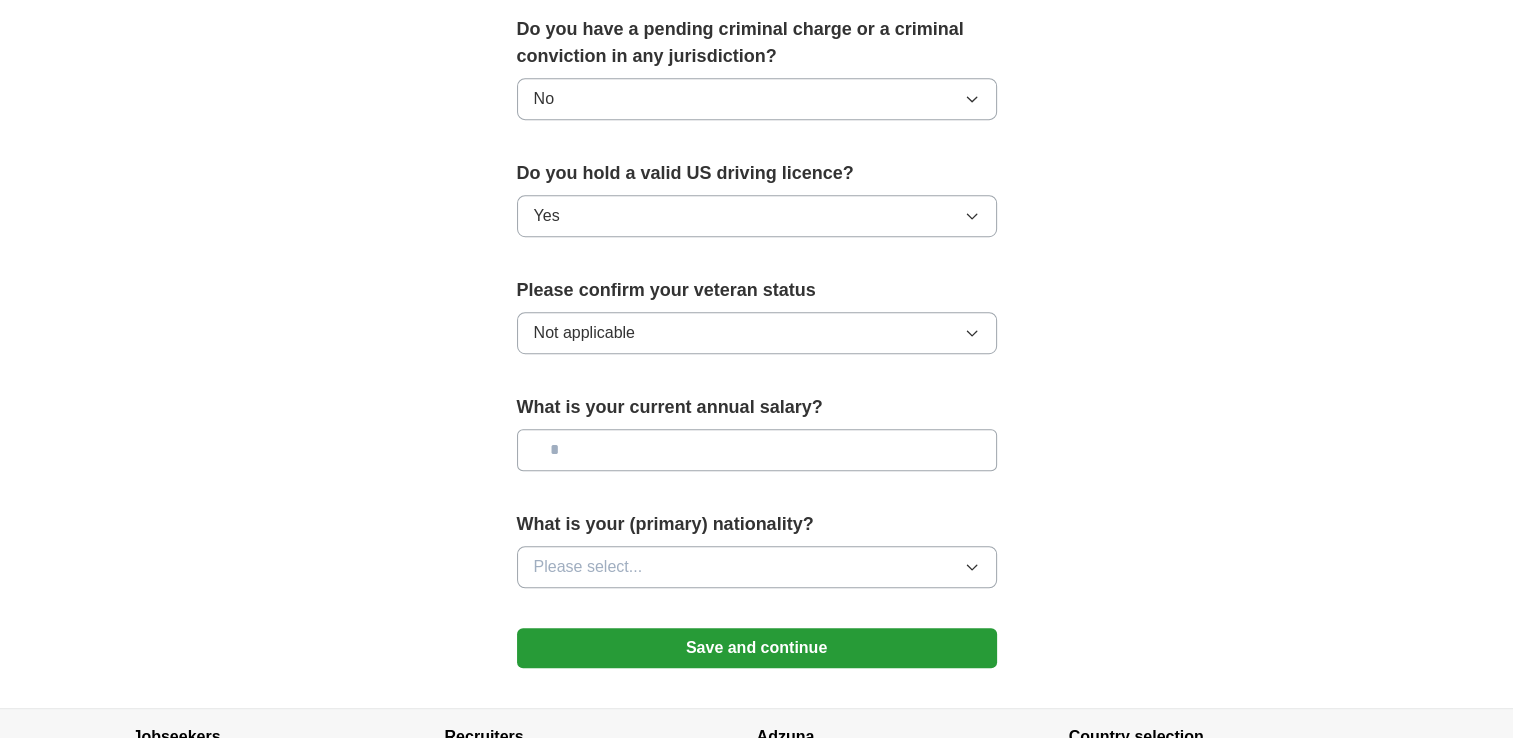 click at bounding box center [757, 450] 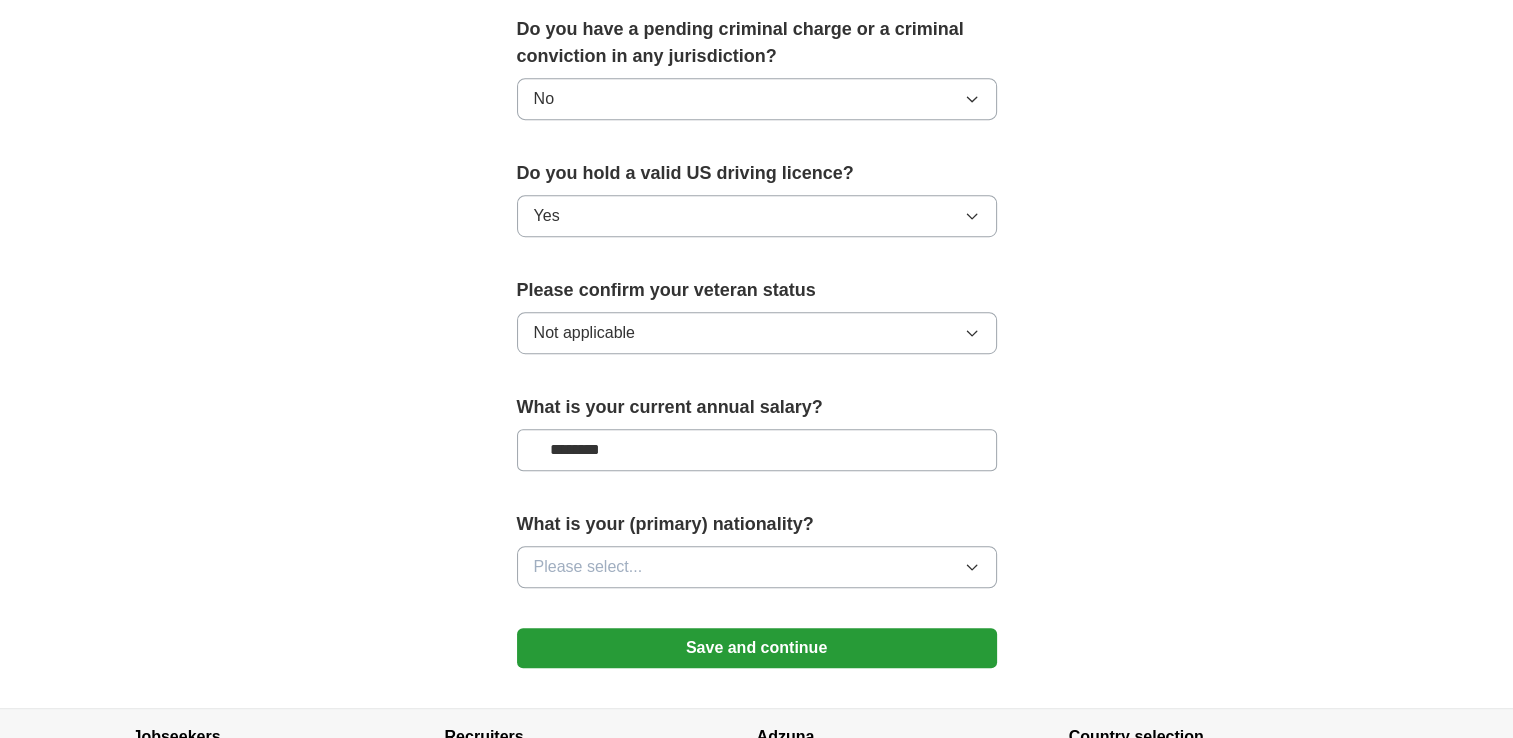 type on "********" 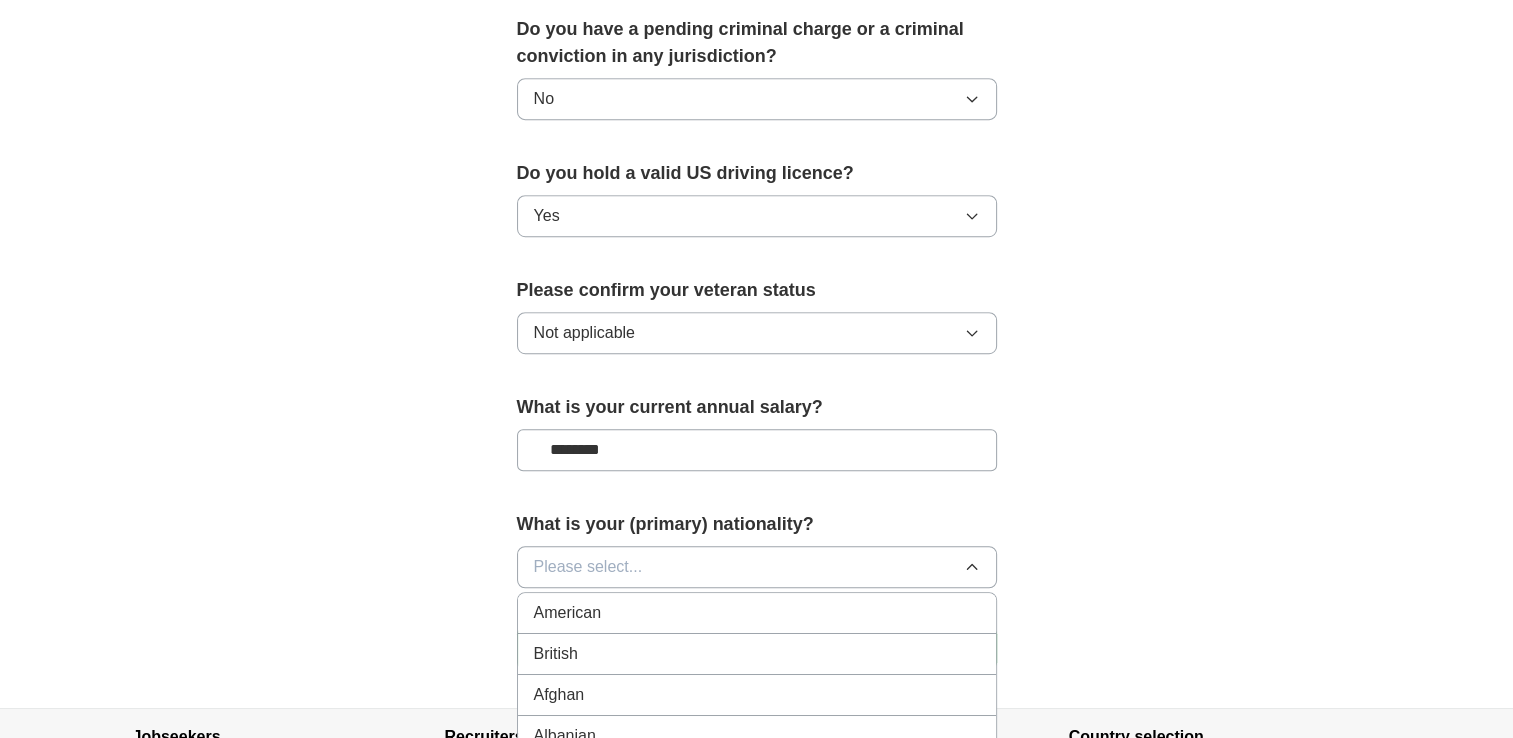 type 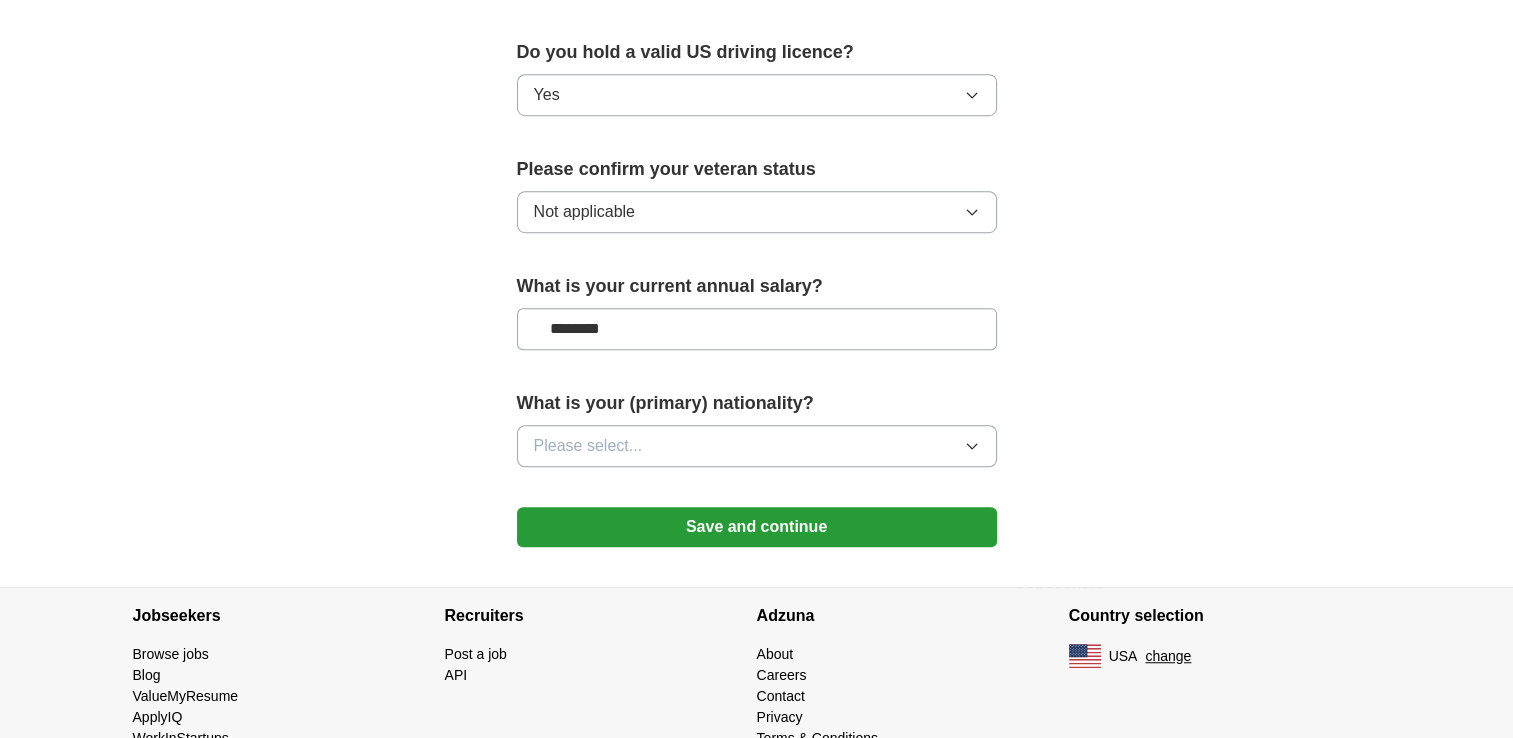 scroll, scrollTop: 1312, scrollLeft: 0, axis: vertical 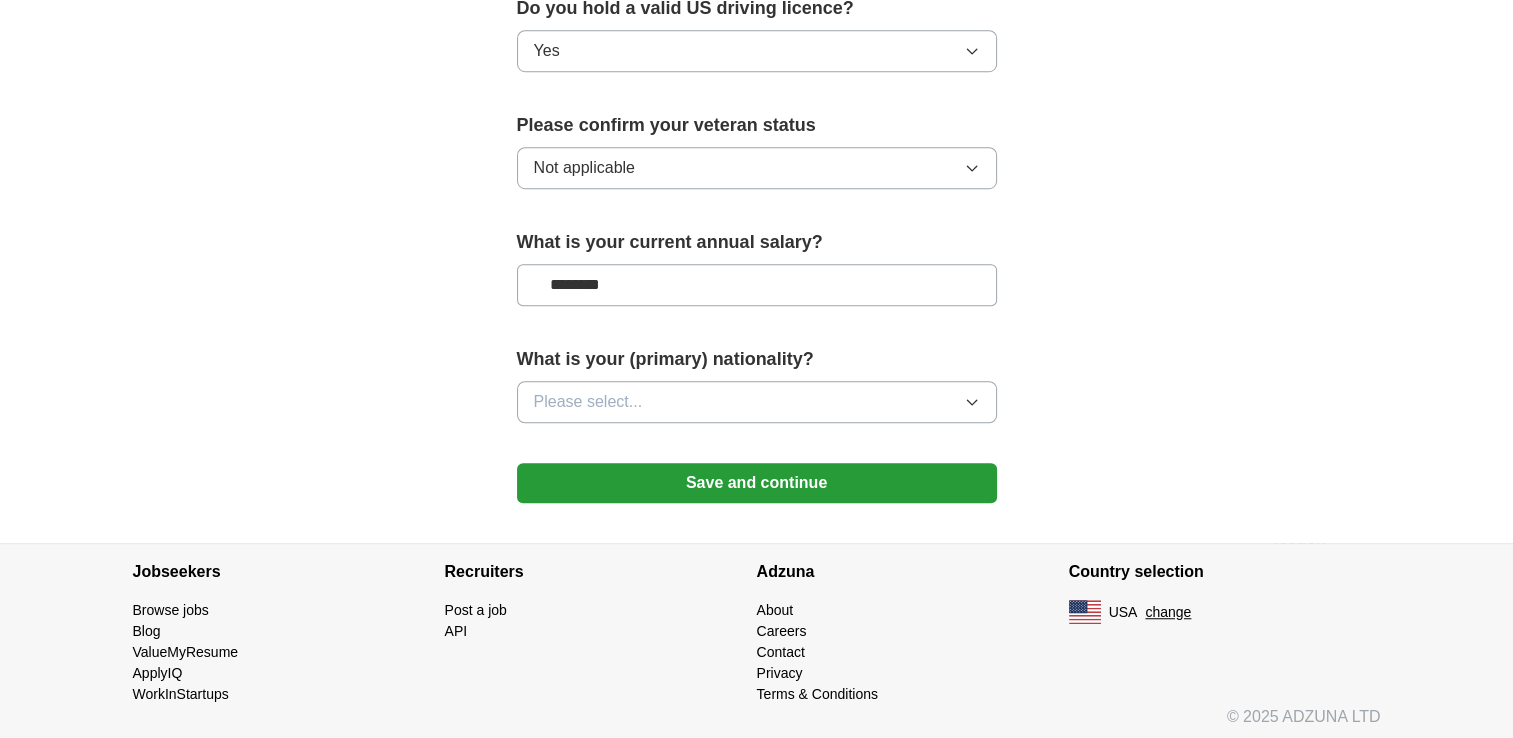 click on "Please select..." at bounding box center (757, 402) 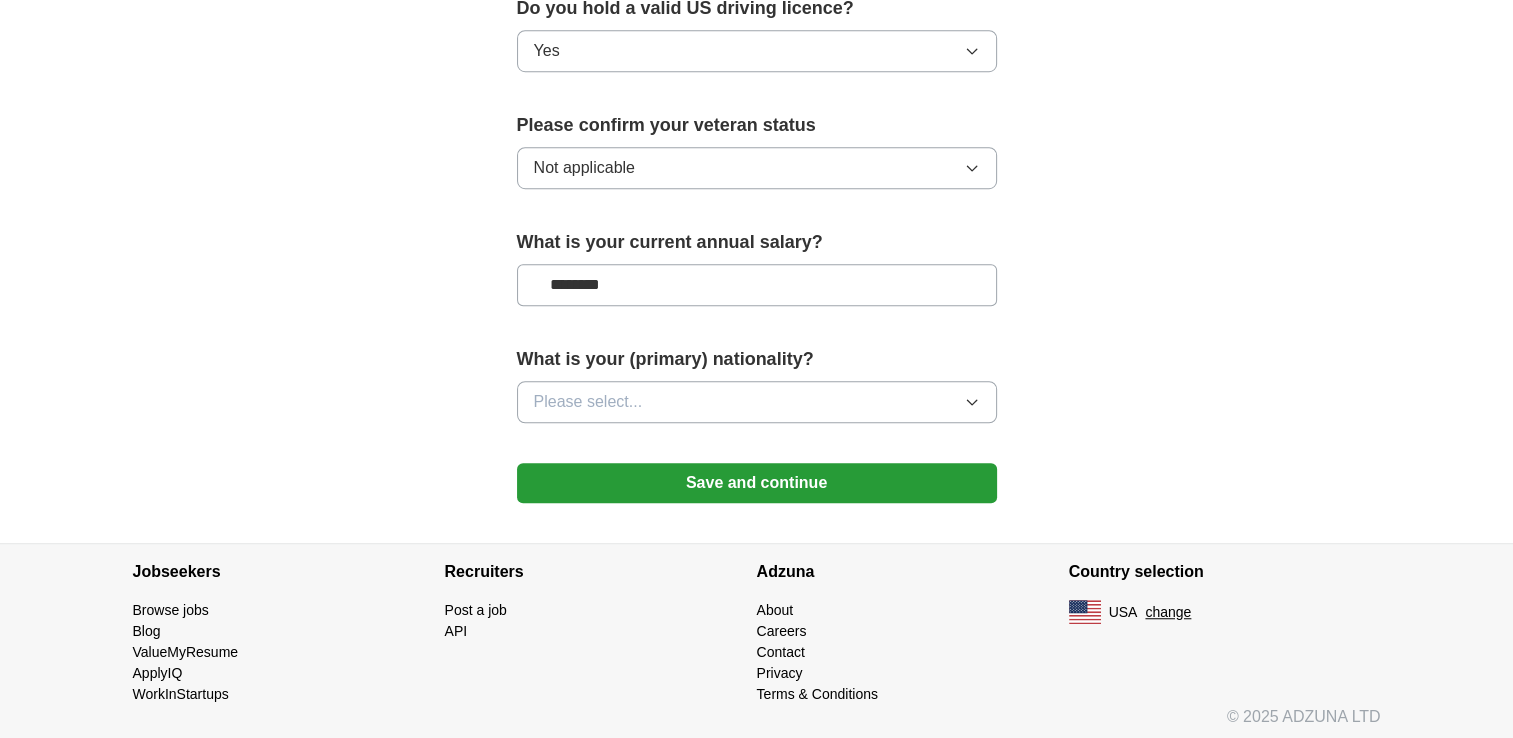 click 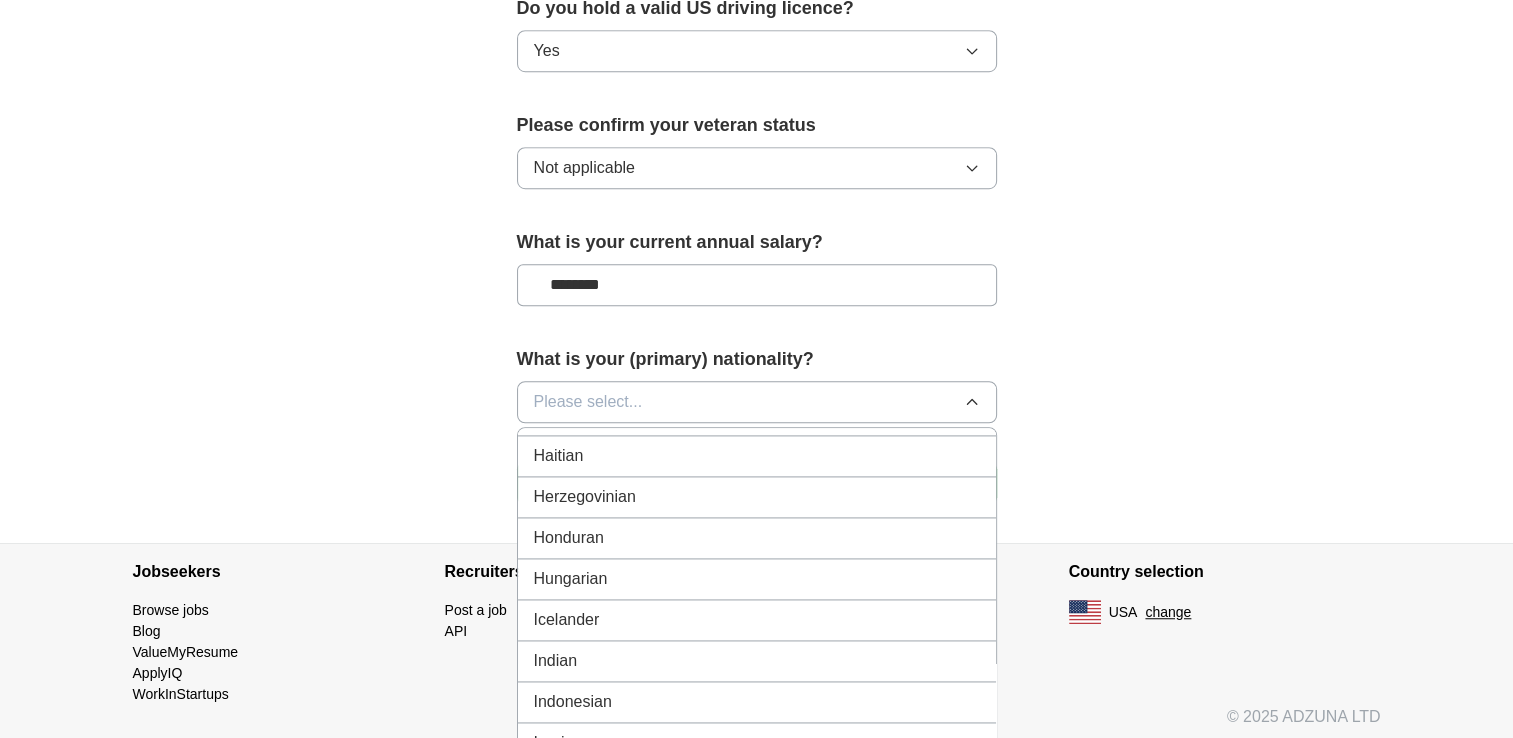 scroll, scrollTop: 3084, scrollLeft: 0, axis: vertical 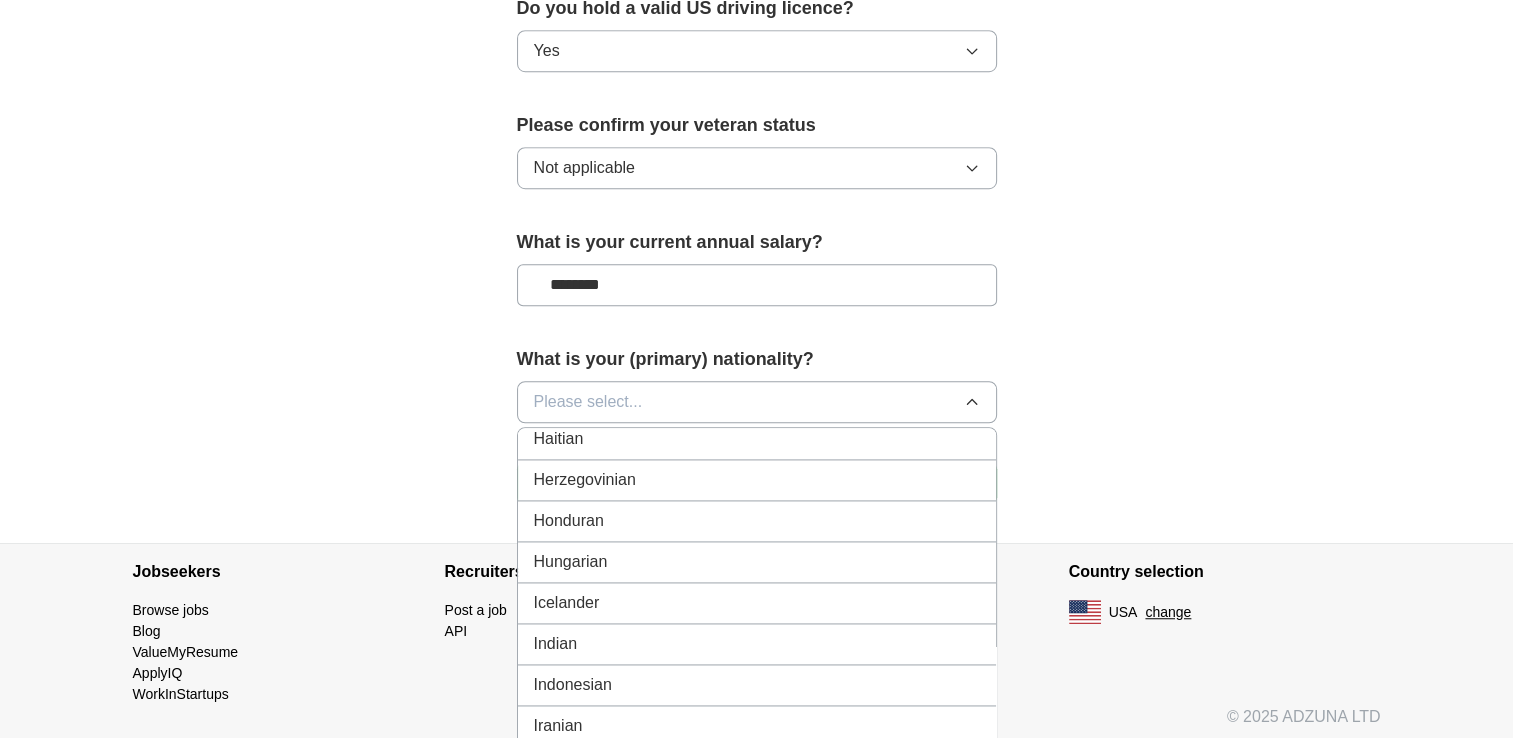 click on "Indian" at bounding box center (757, 644) 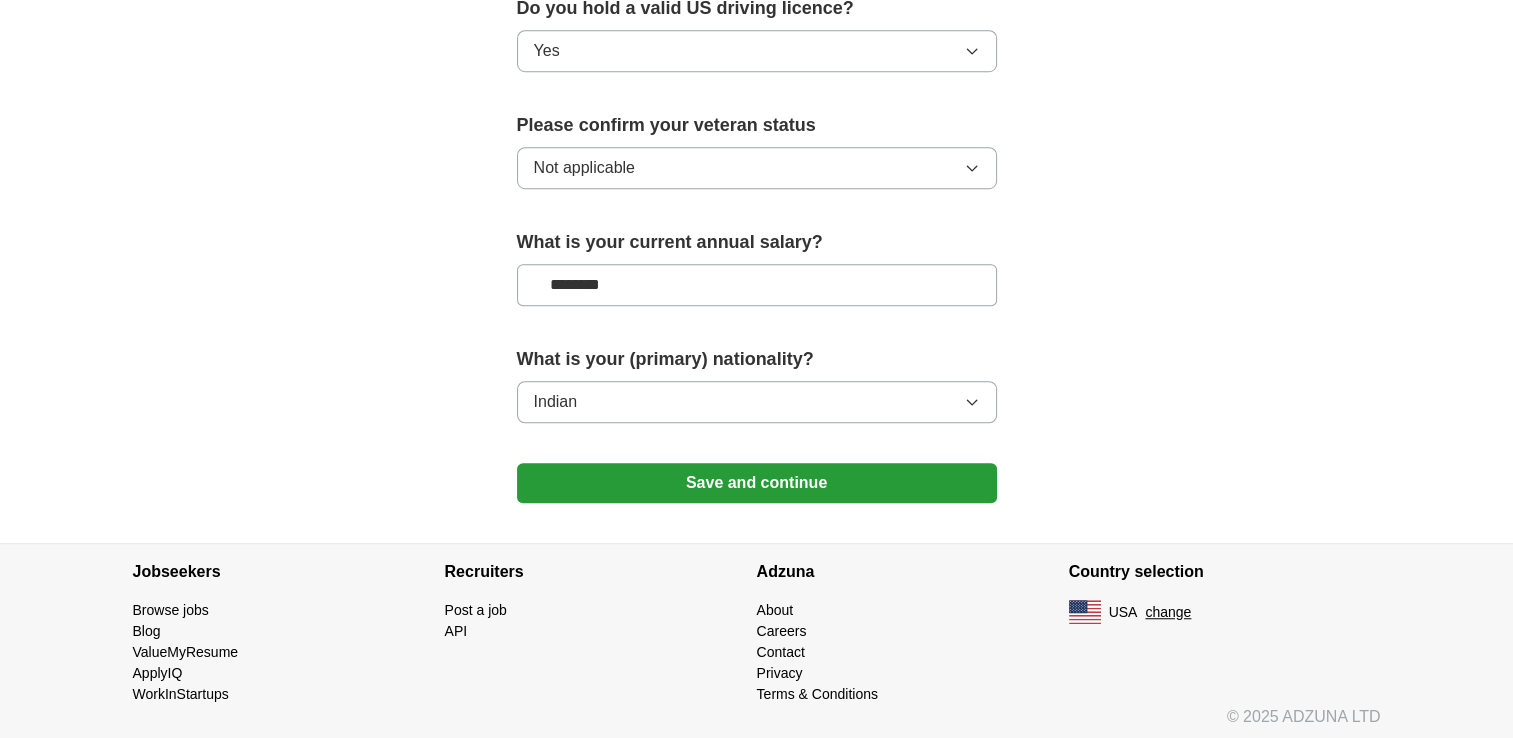 click on "Save and continue" at bounding box center [757, 483] 